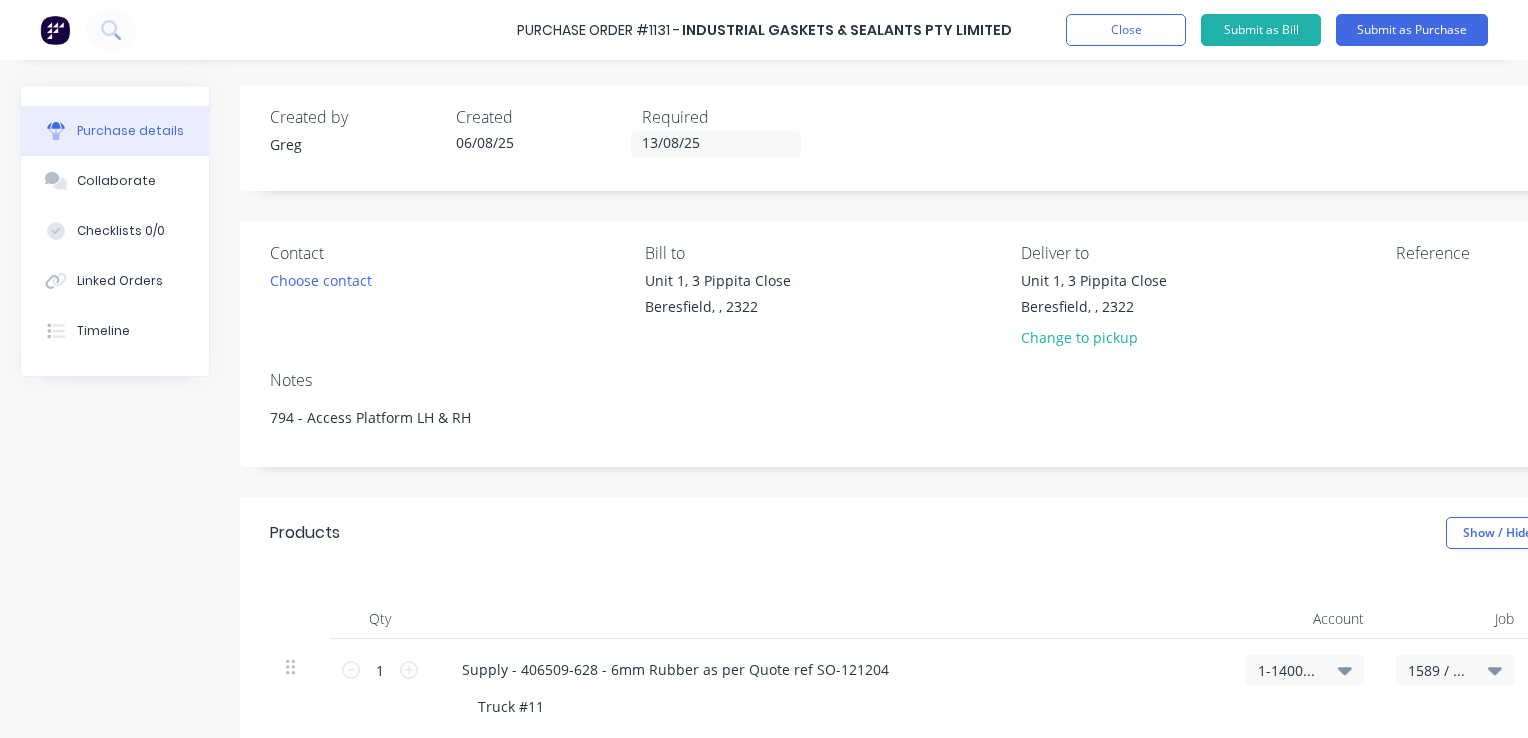scroll, scrollTop: 0, scrollLeft: 0, axis: both 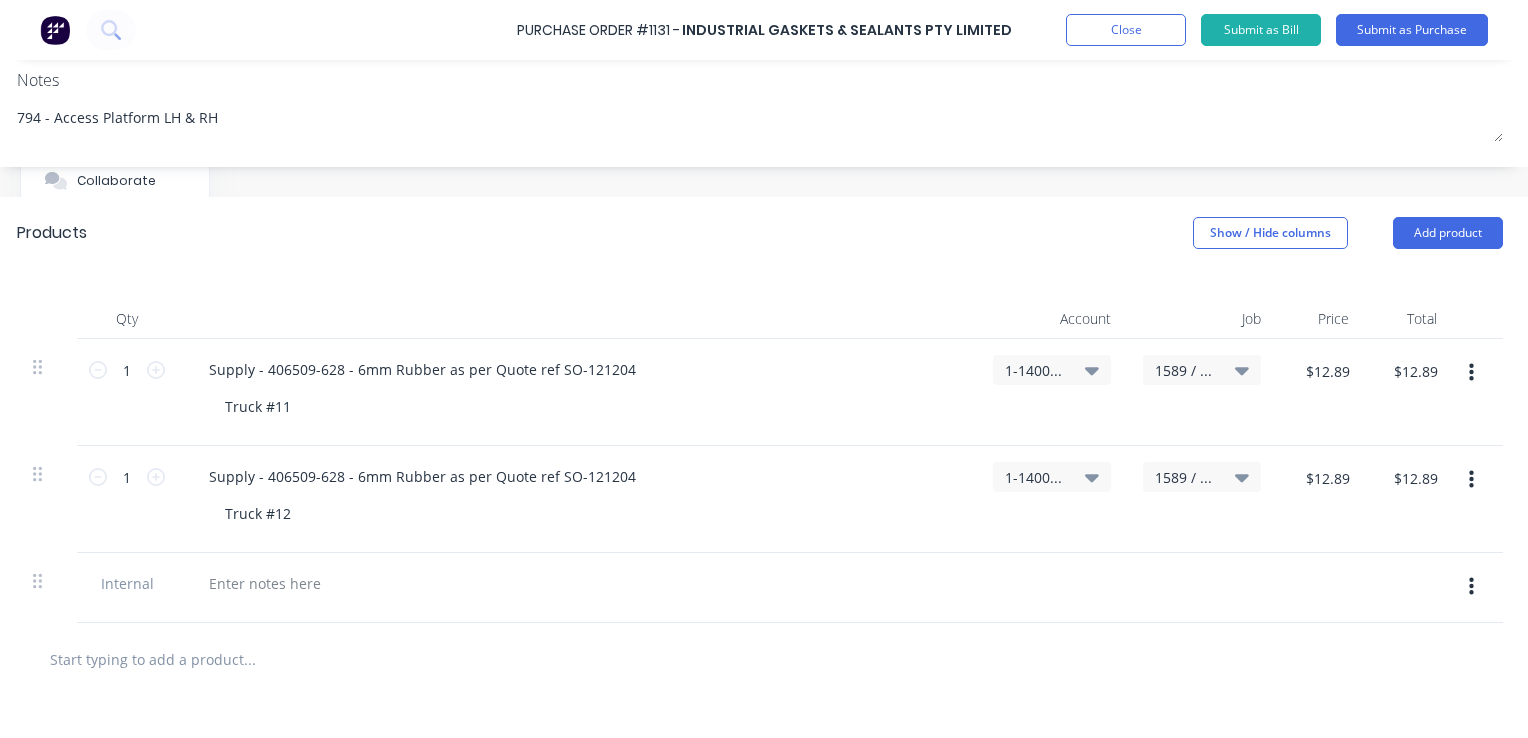 click on "1589 /    W/Trac-794-AccessPLforms-T11" at bounding box center [1185, 477] 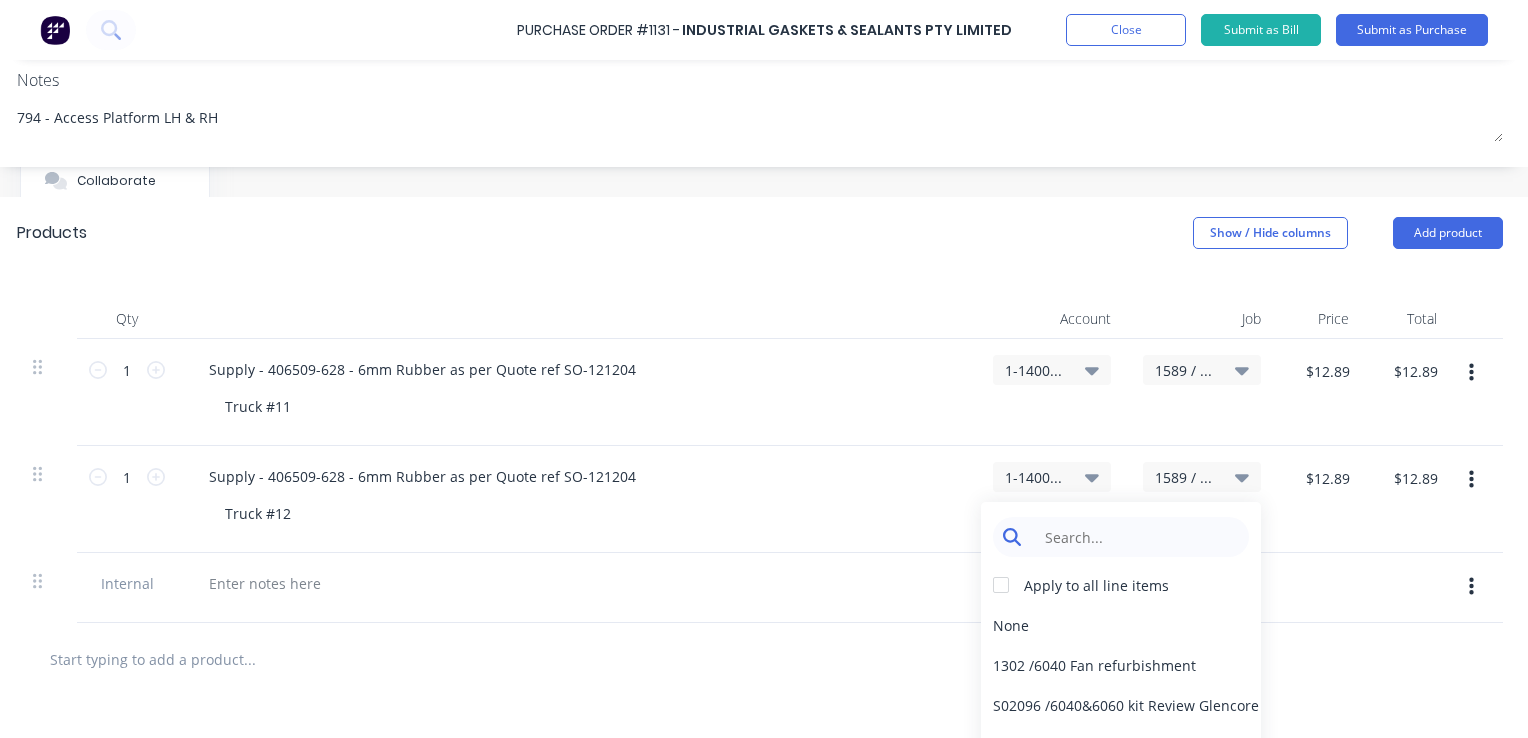 type on "x" 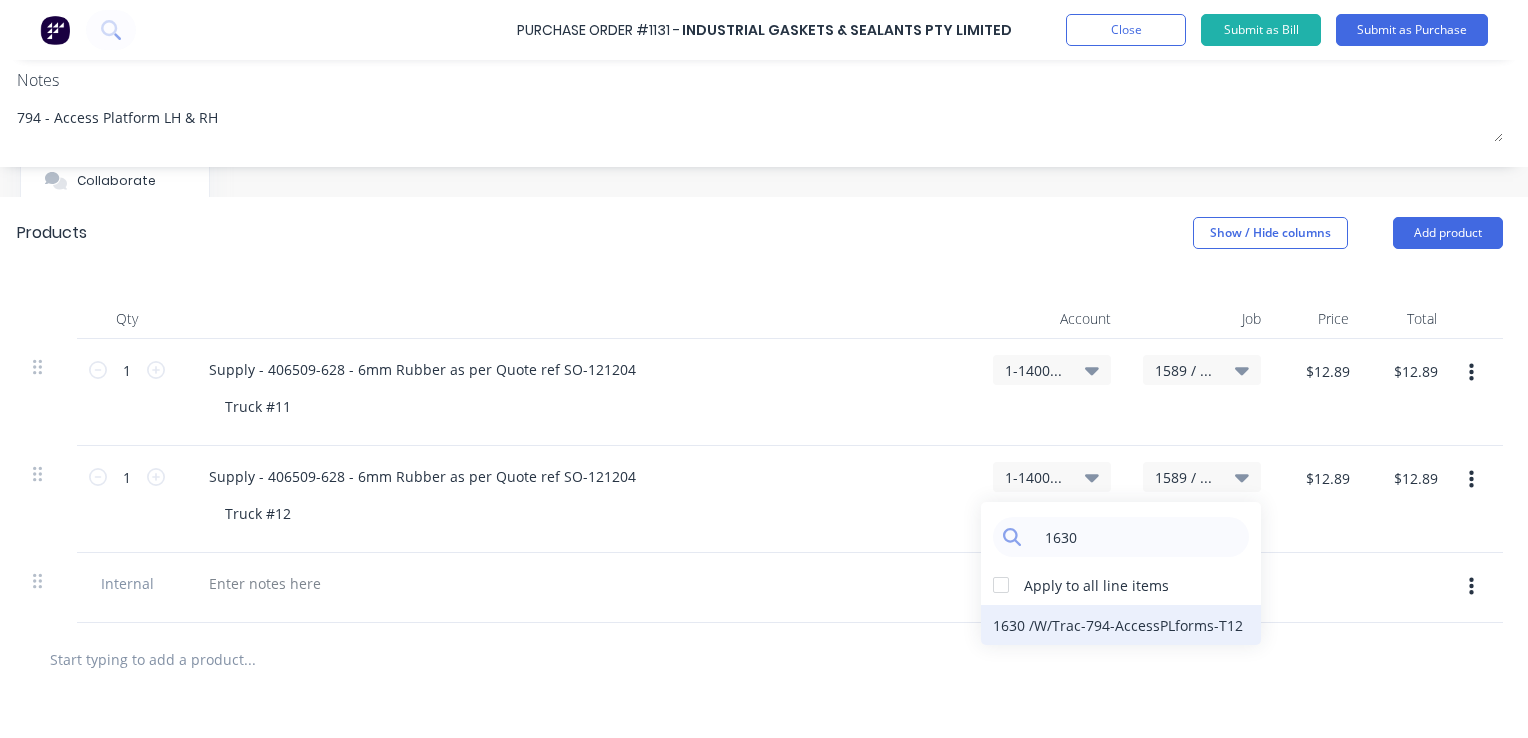 type on "1630" 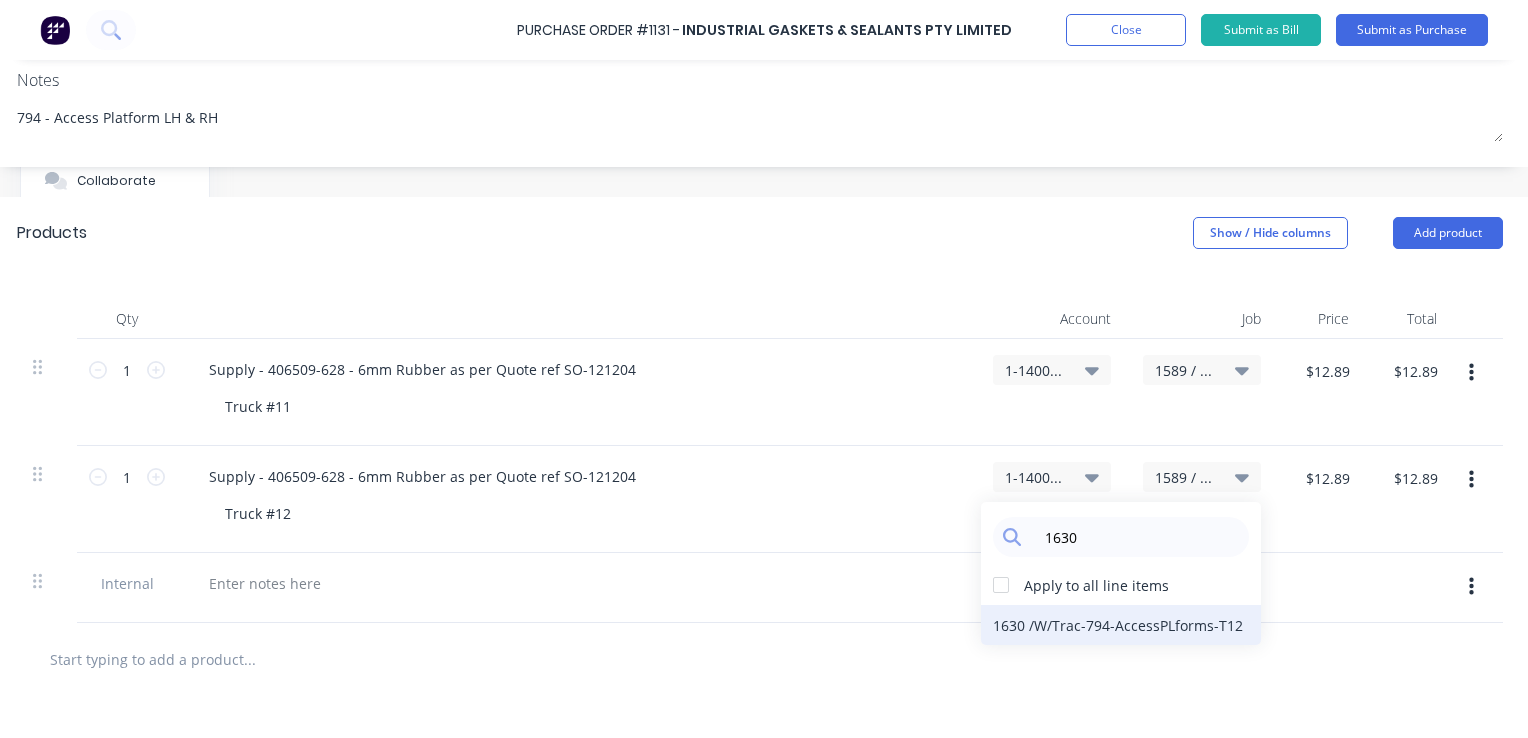click on "1630 /  W/Trac-794-AccessPLforms-T12" at bounding box center (1121, 625) 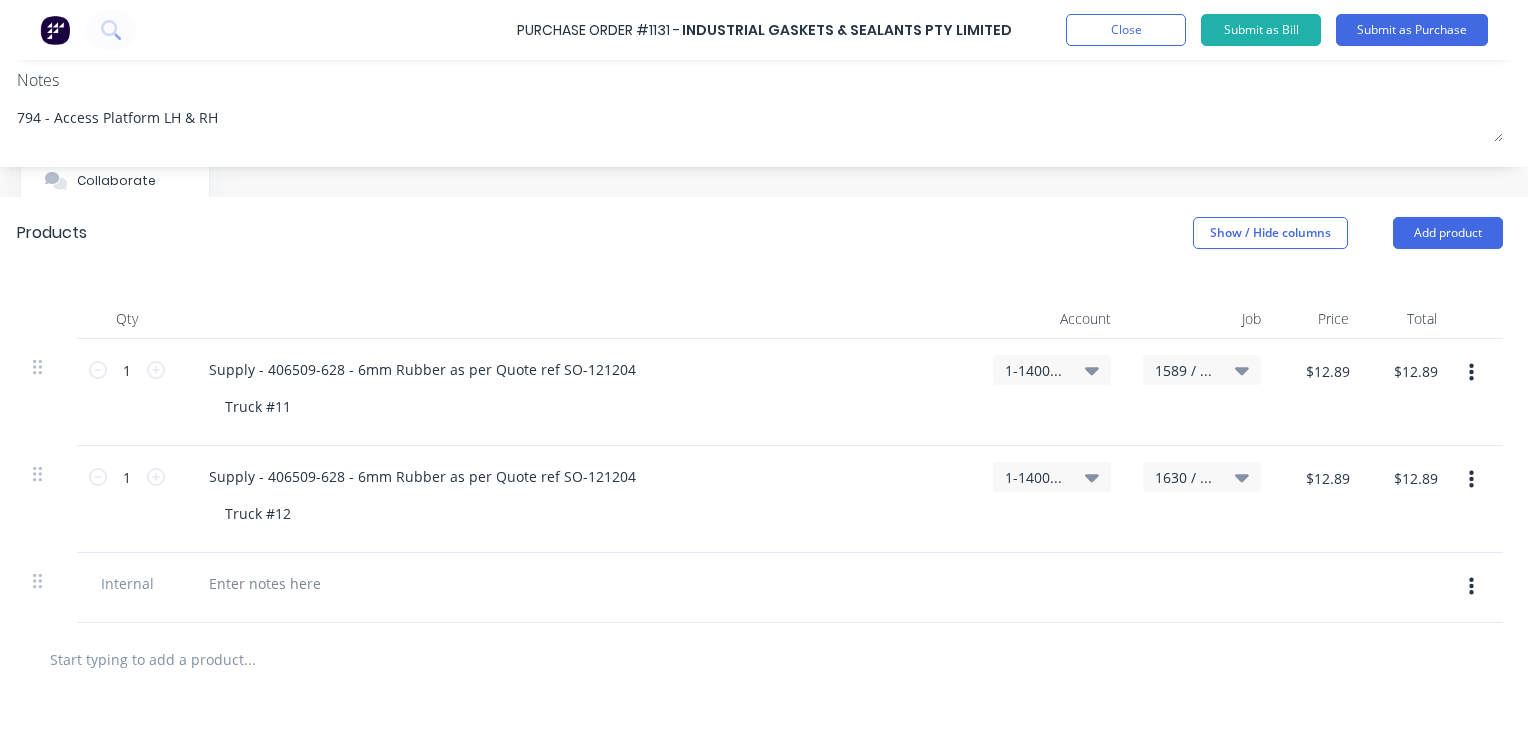 click 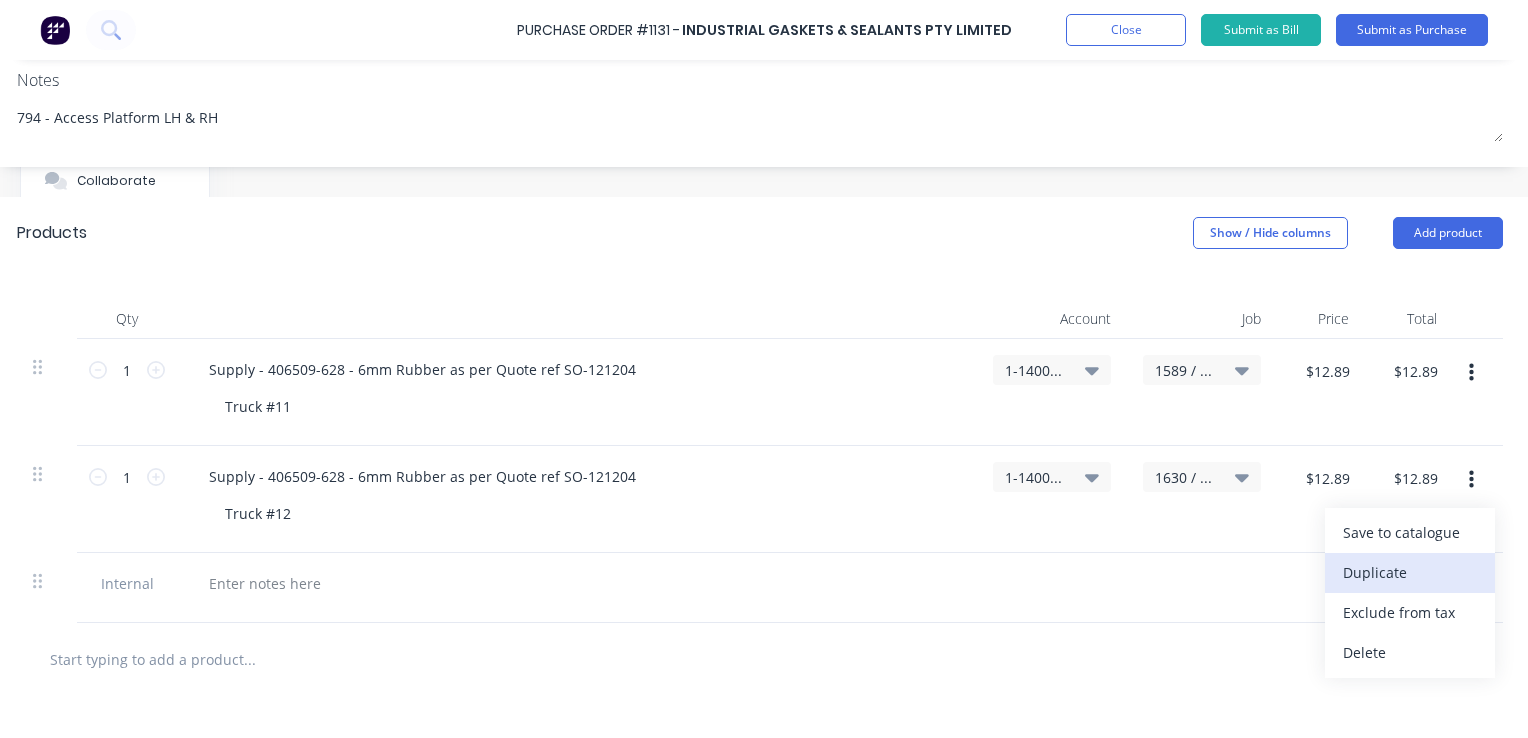 click on "Duplicate" at bounding box center (1410, 573) 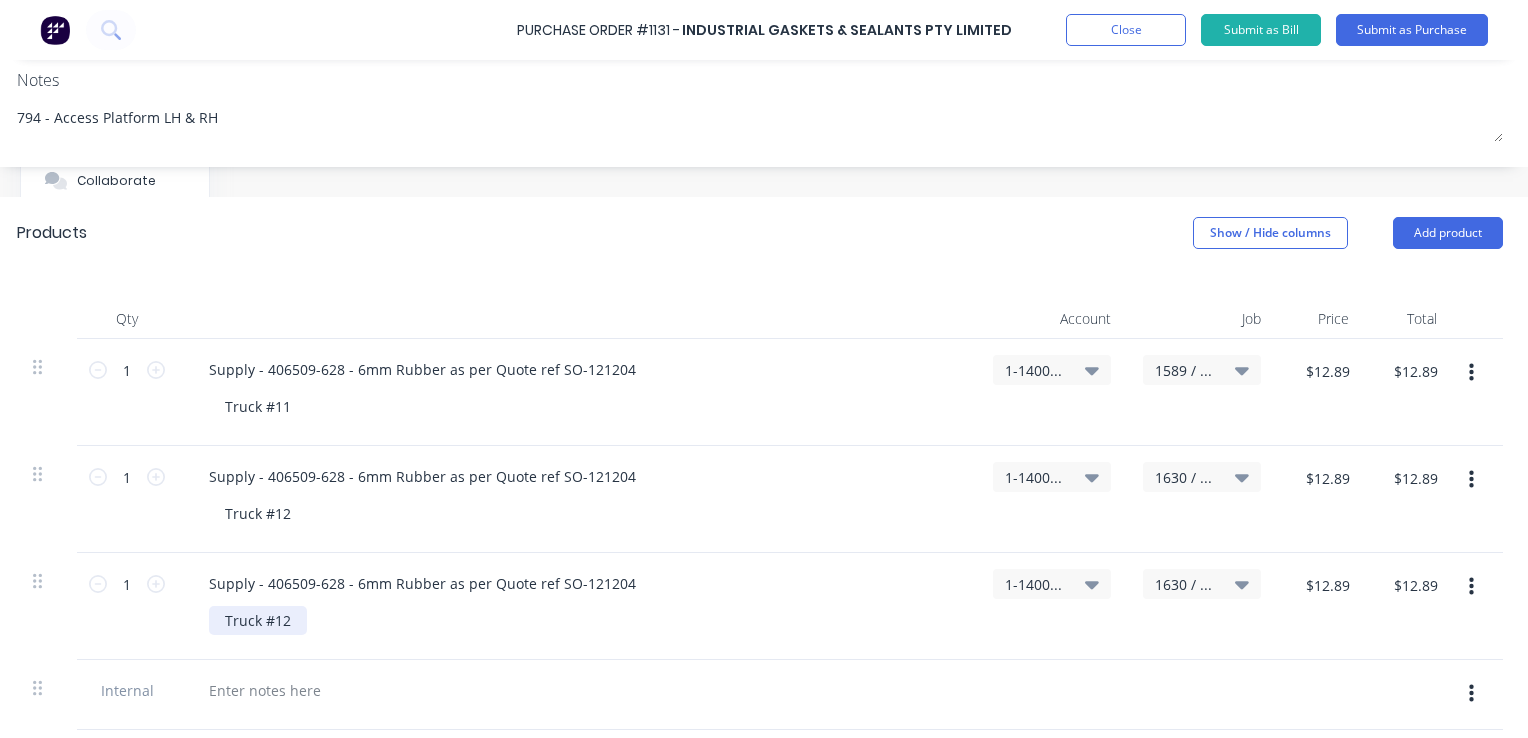type on "x" 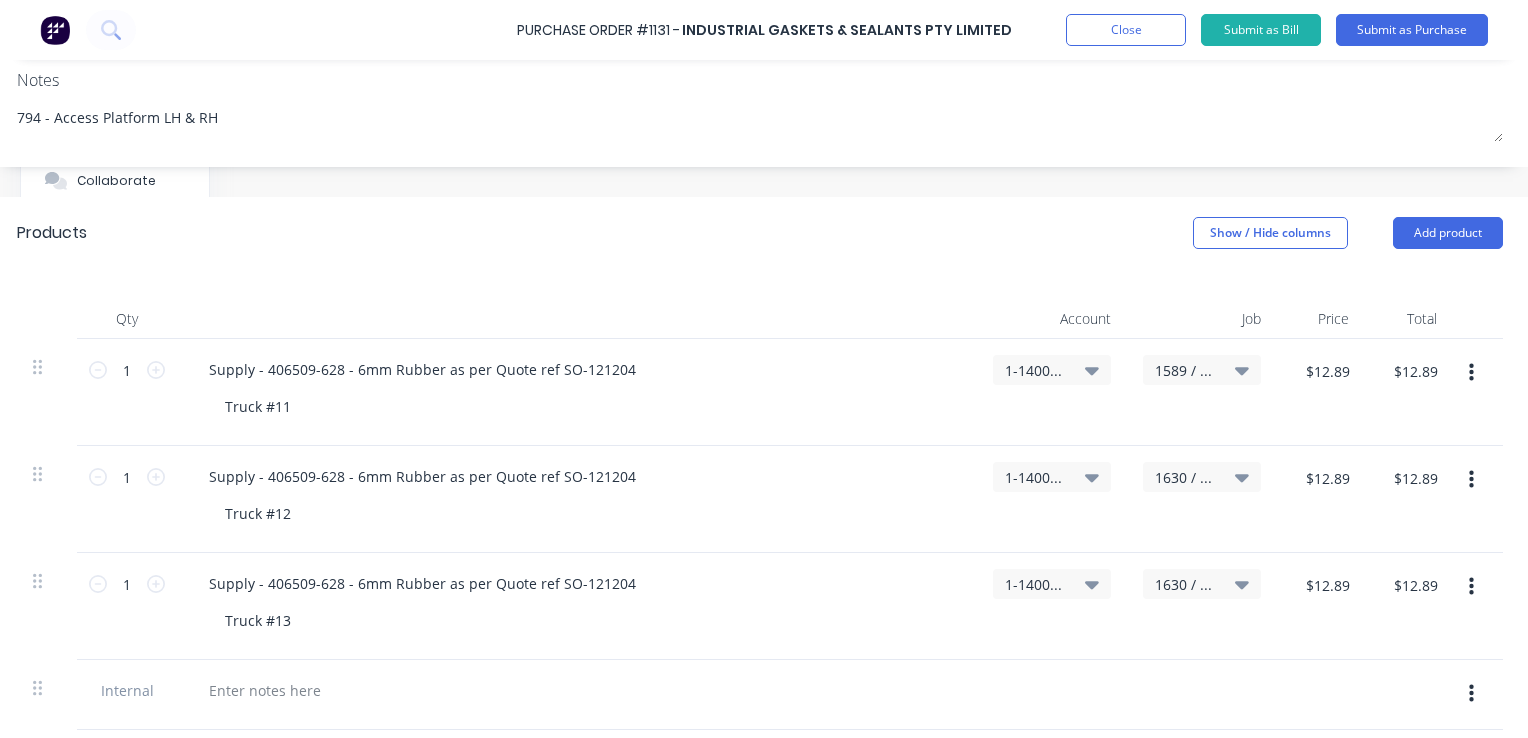 click on "1630 /    W/Trac-794-AccessPLforms-T12" at bounding box center [1185, 584] 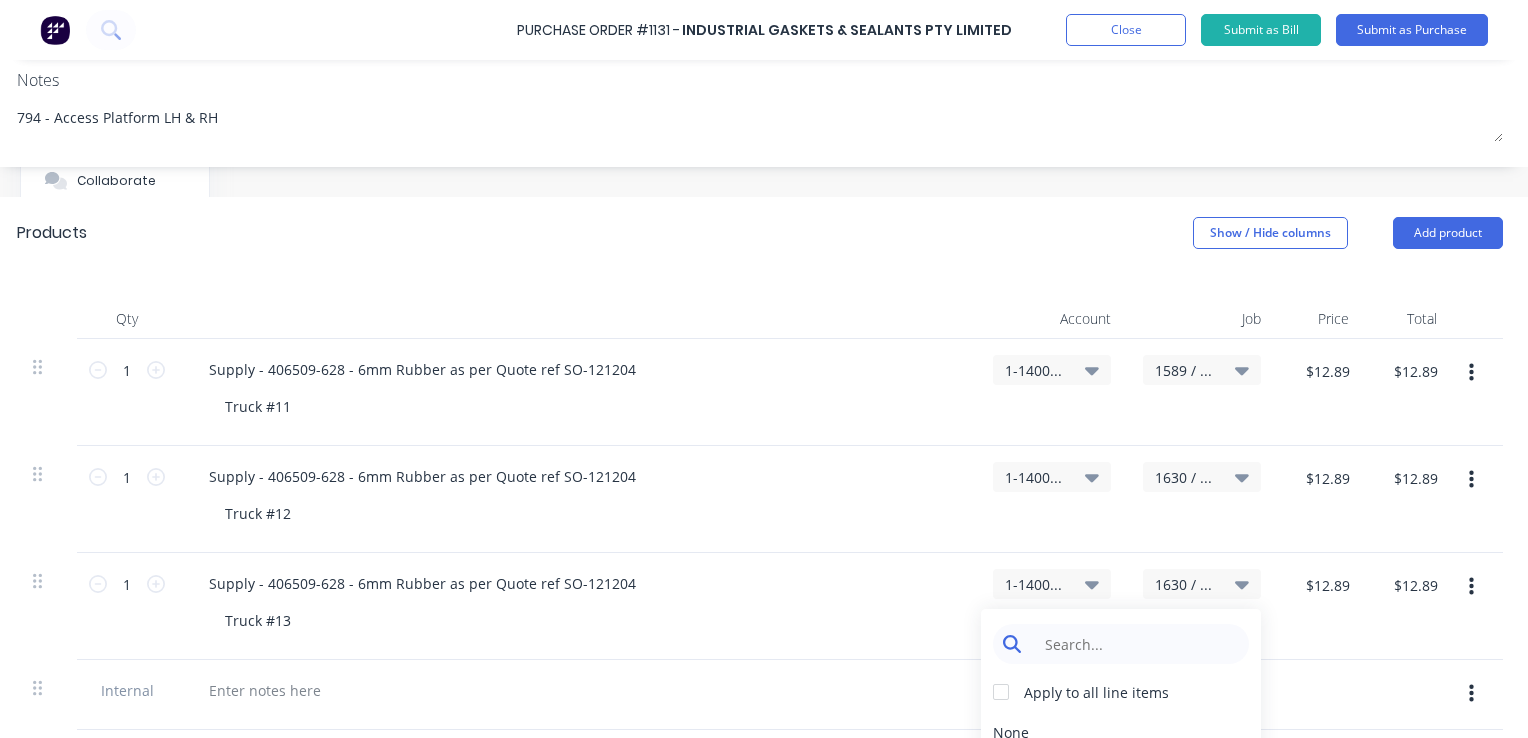 type on "x" 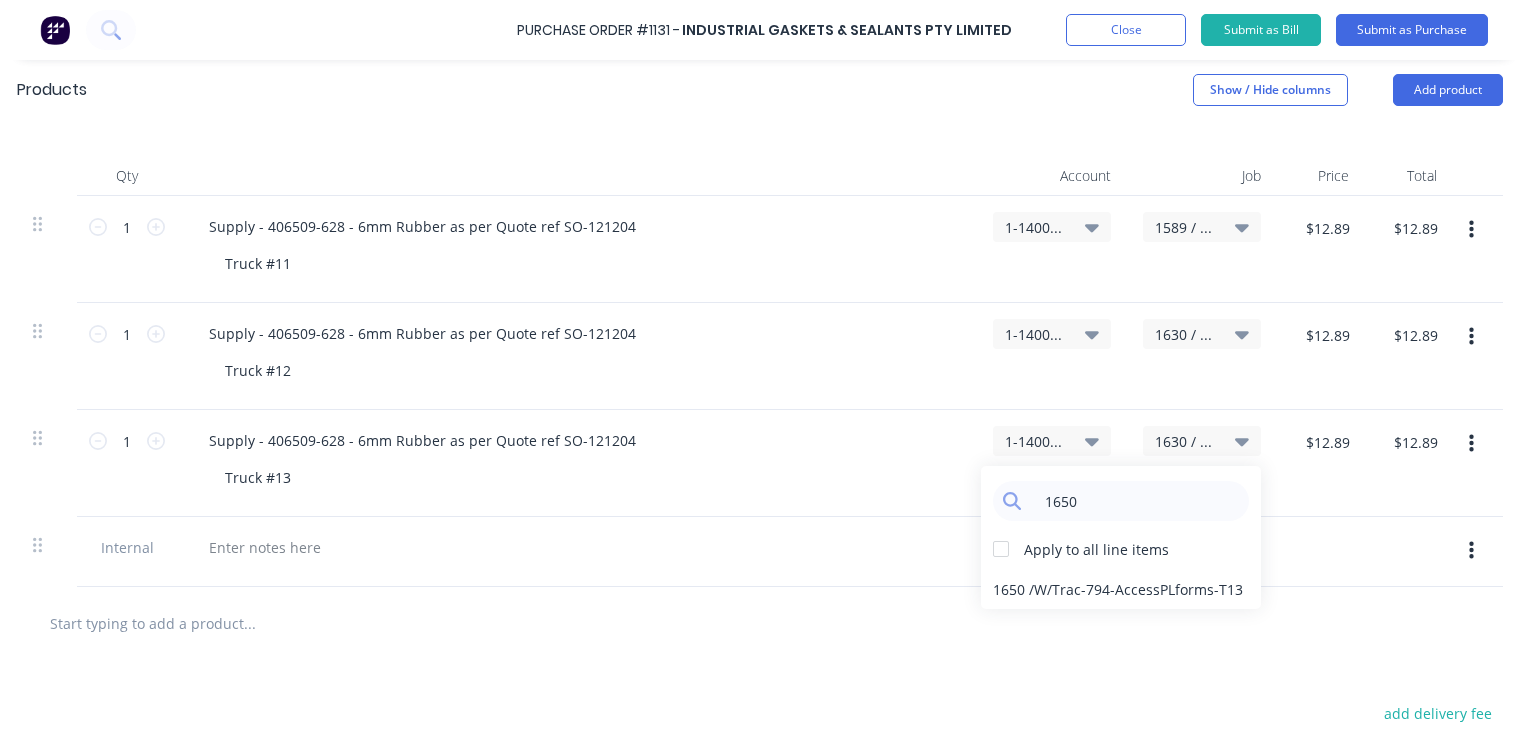 scroll, scrollTop: 500, scrollLeft: 253, axis: both 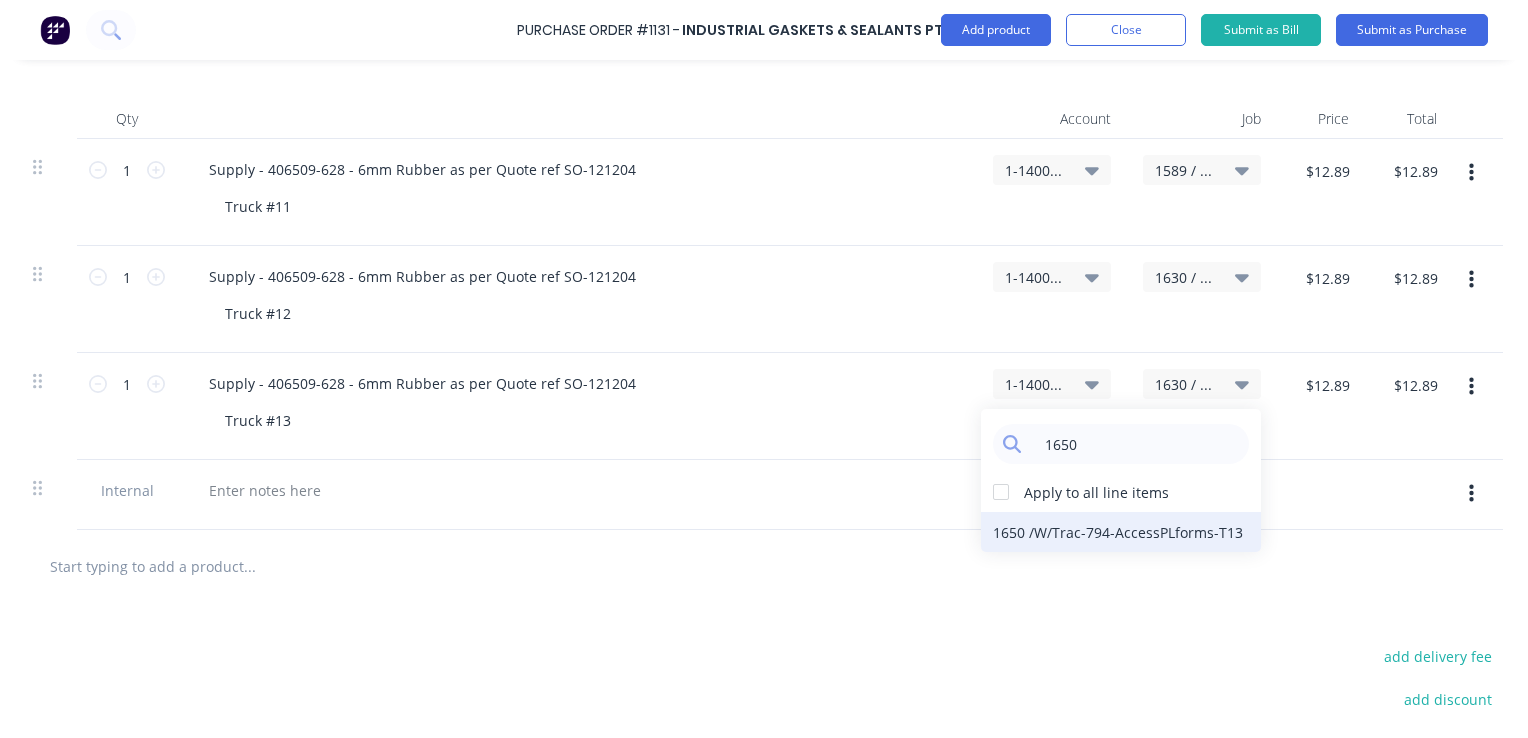 type on "1650" 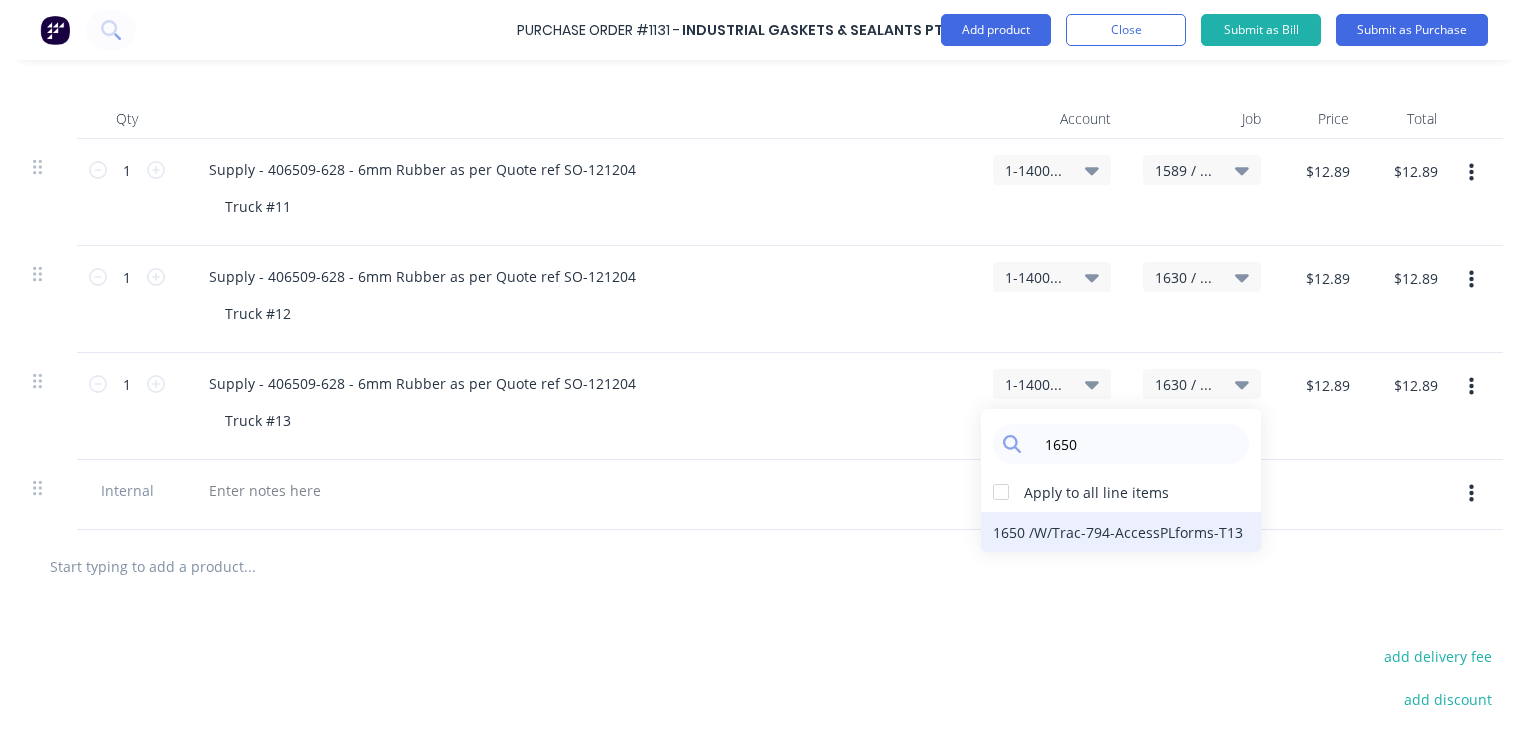 click on "1650 /  W/Trac-794-AccessPLforms-T13" at bounding box center (1121, 532) 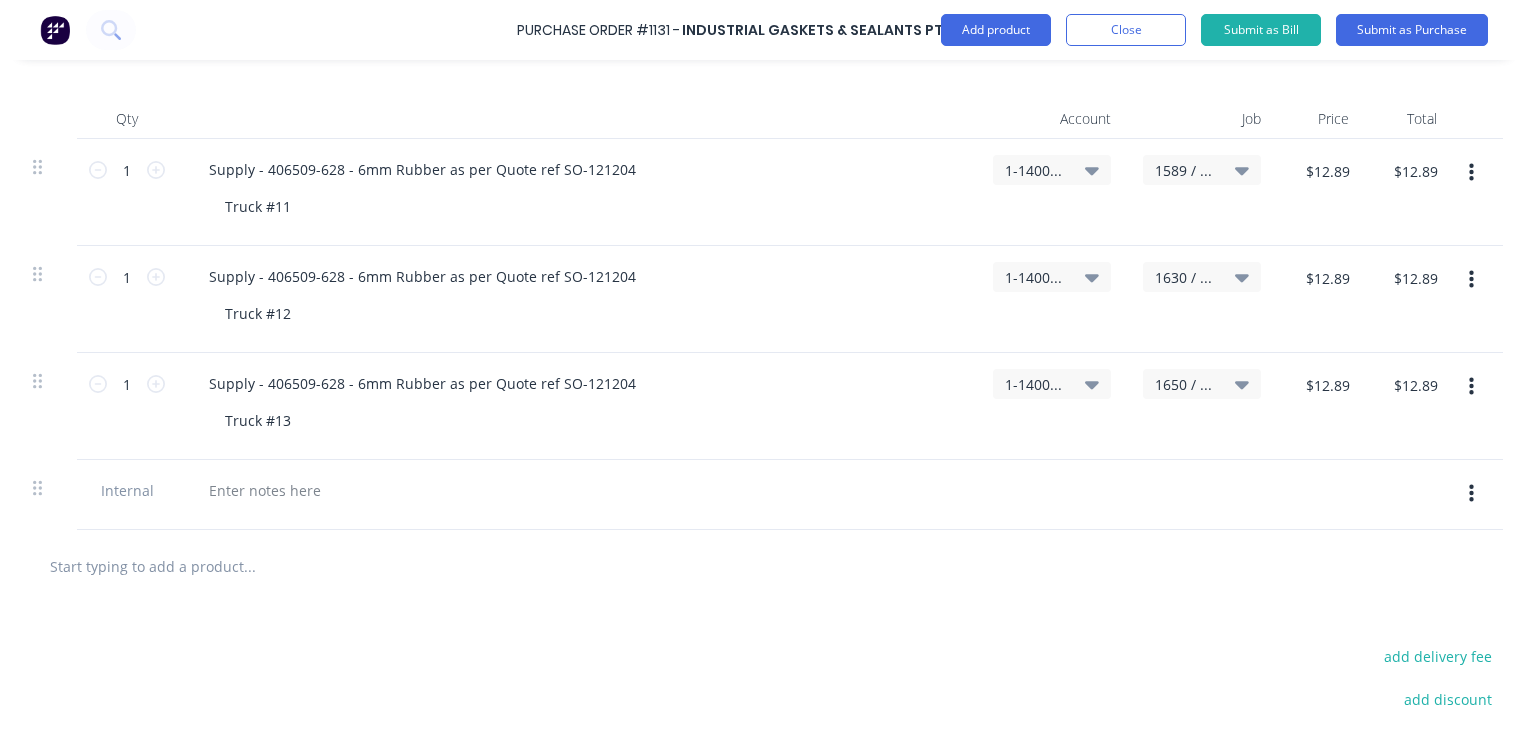 click at bounding box center [1052, 495] 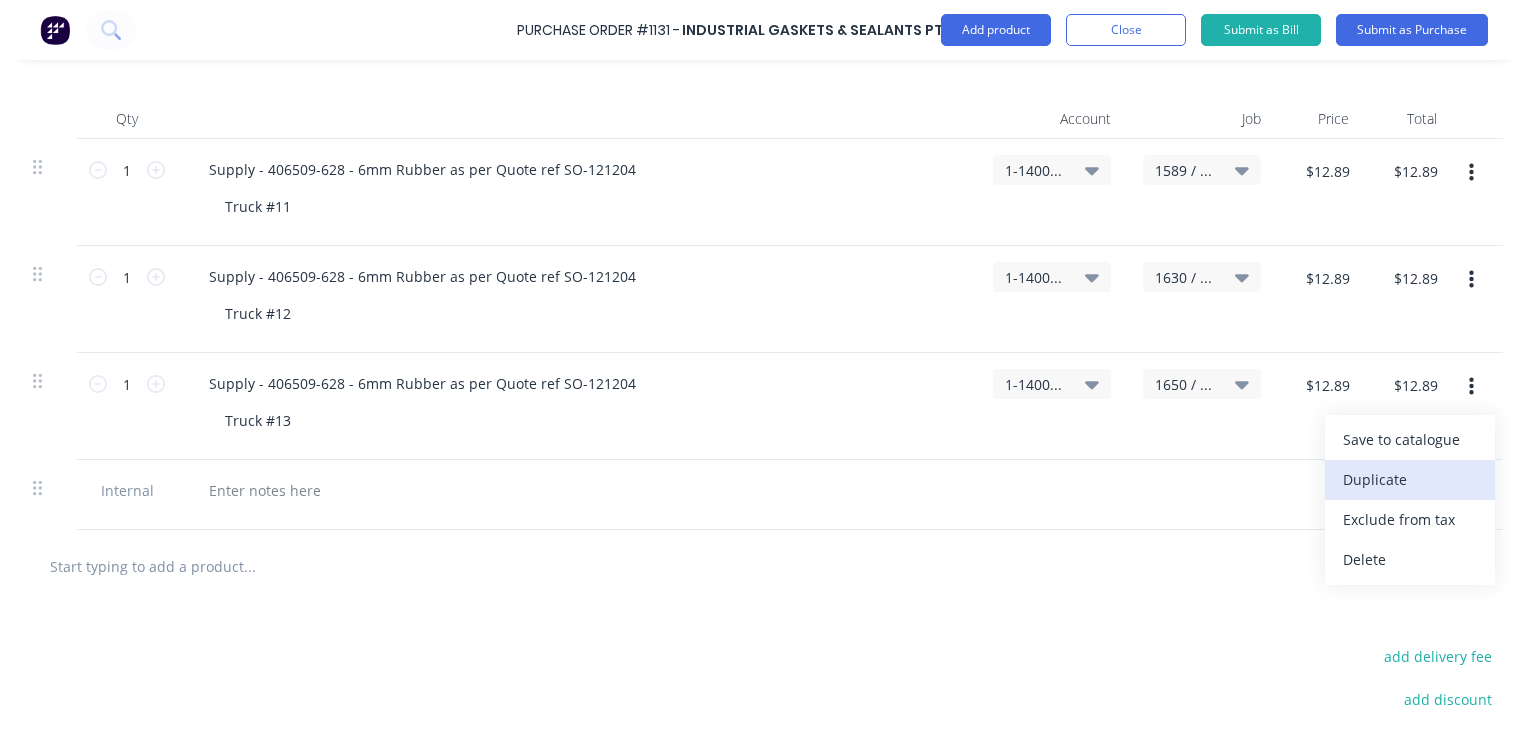 click on "Duplicate" at bounding box center (1410, 480) 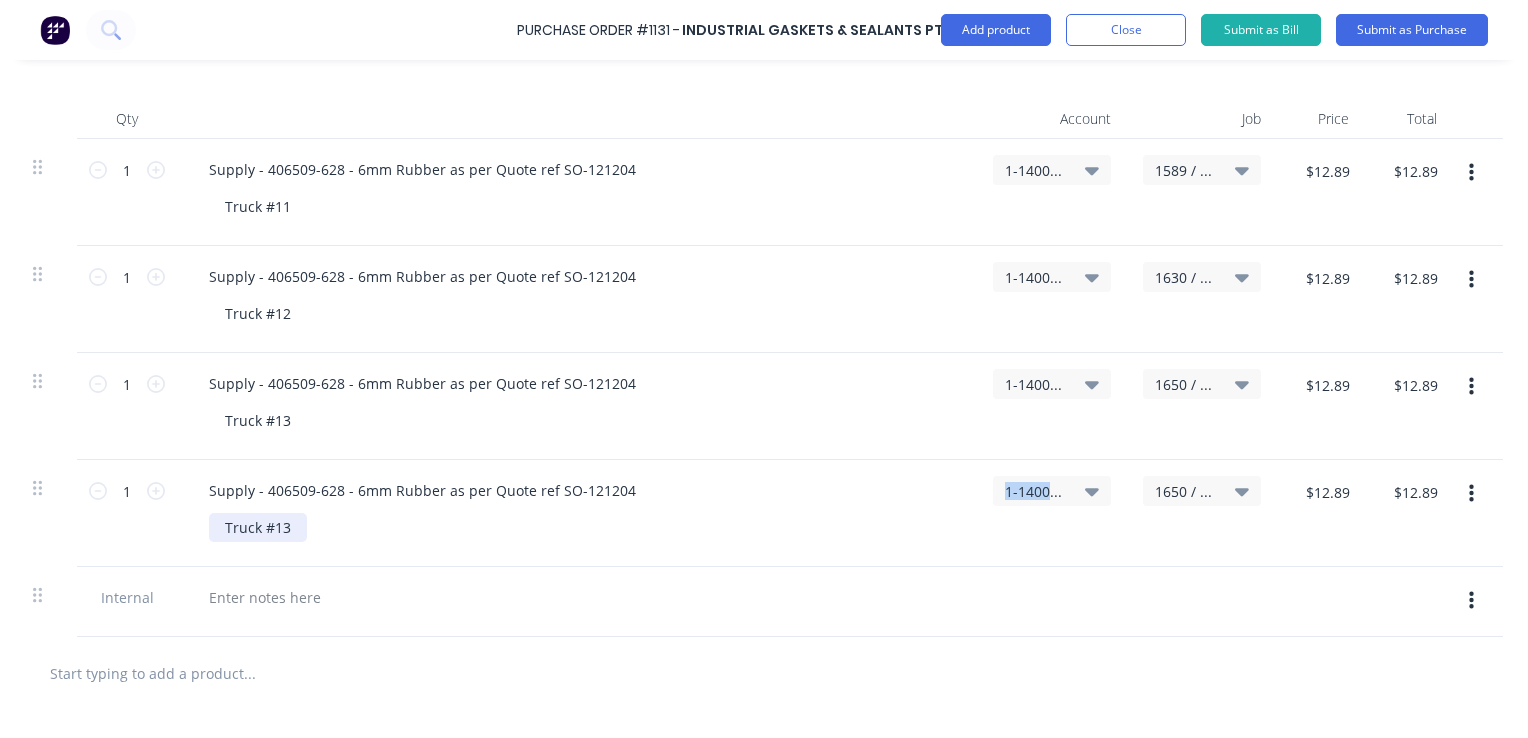 type on "x" 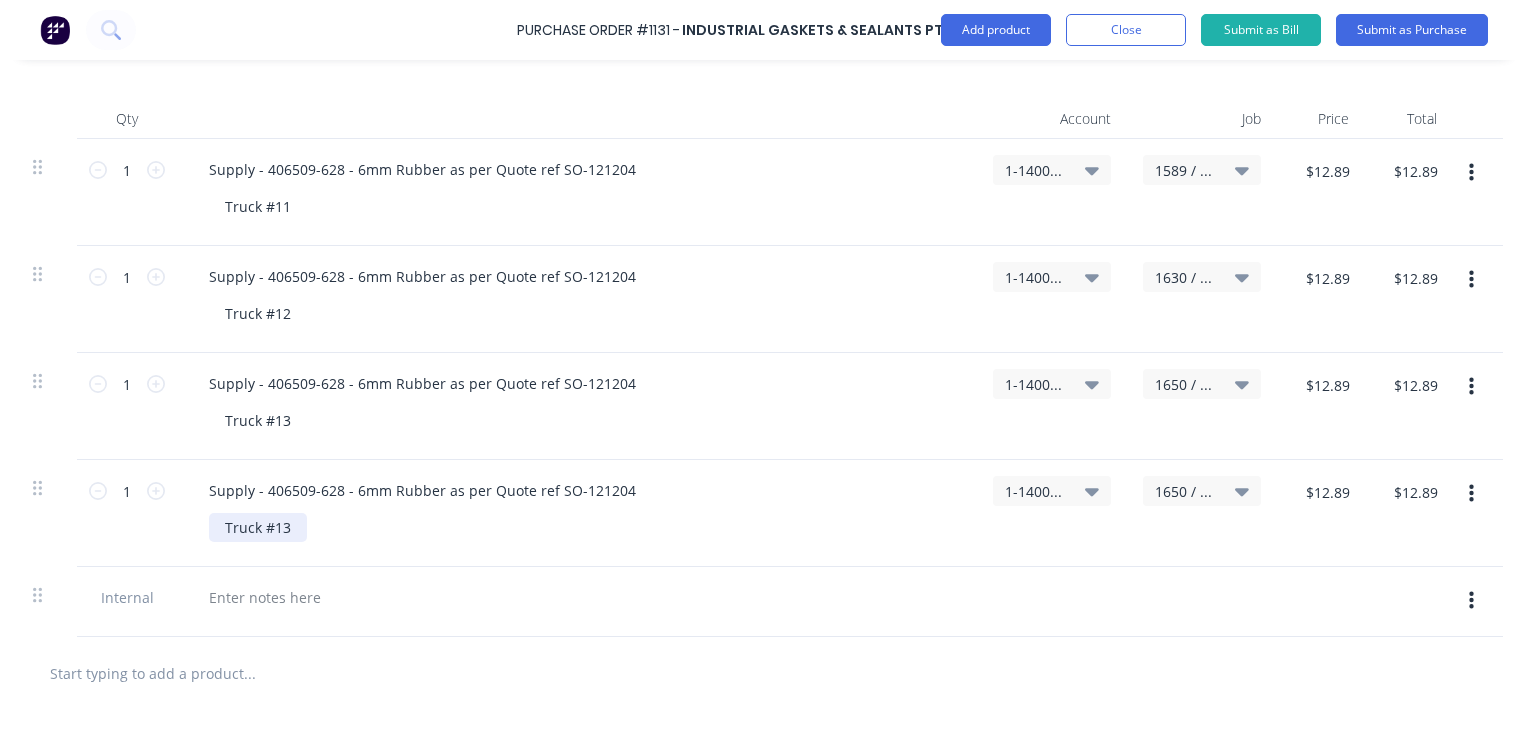 click on "Truck #13" at bounding box center [258, 527] 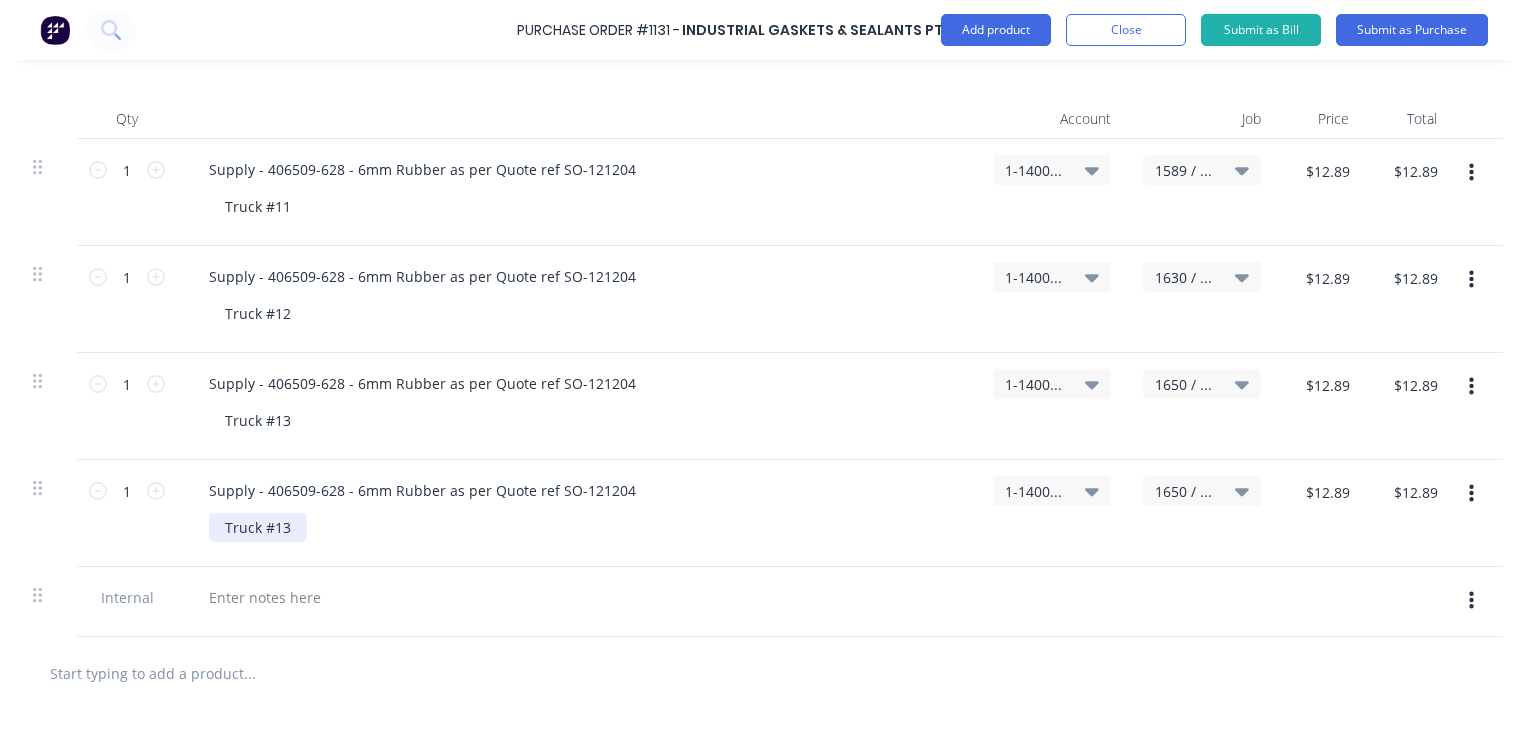 type 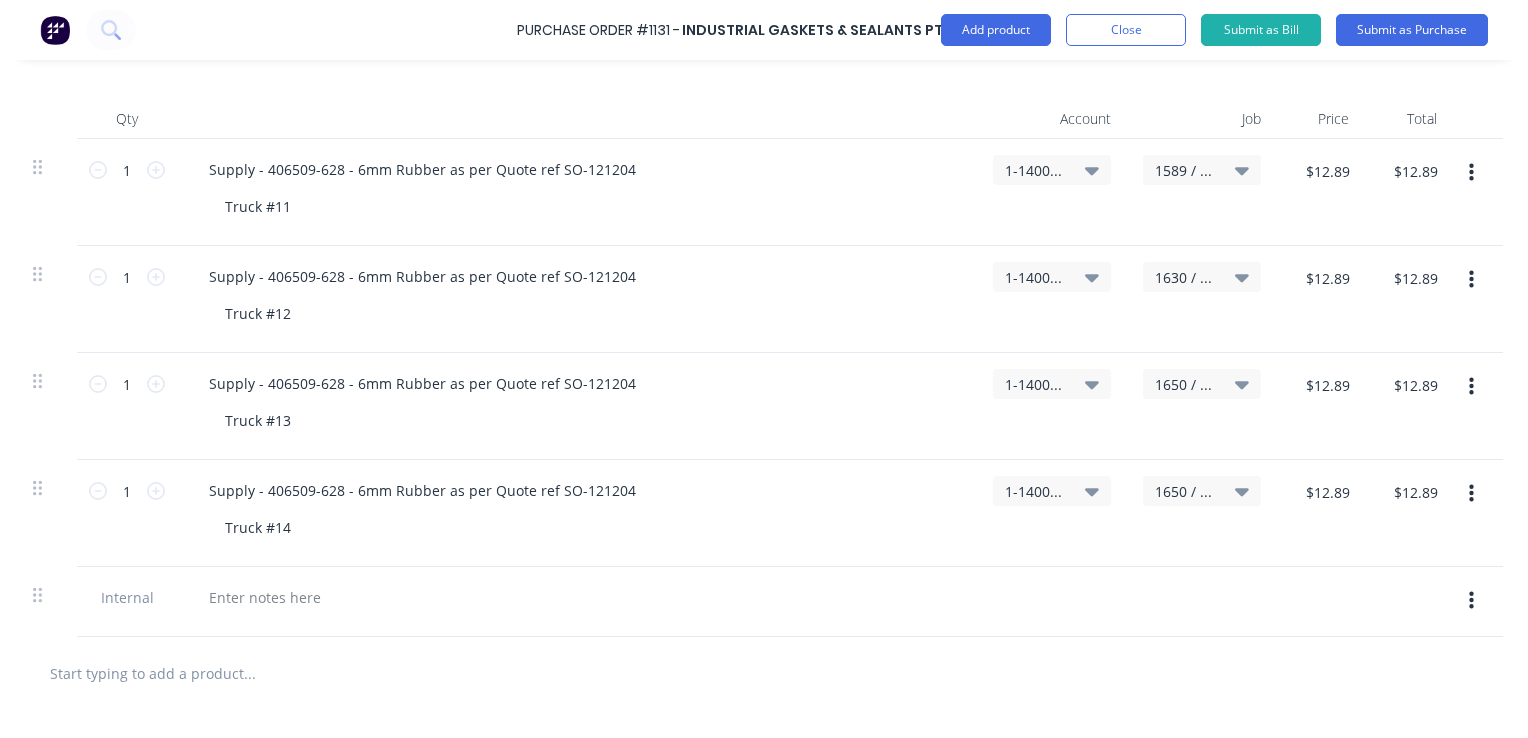 click on "1650 /    W/Trac-794-AccessPLforms-T13" at bounding box center (1185, 491) 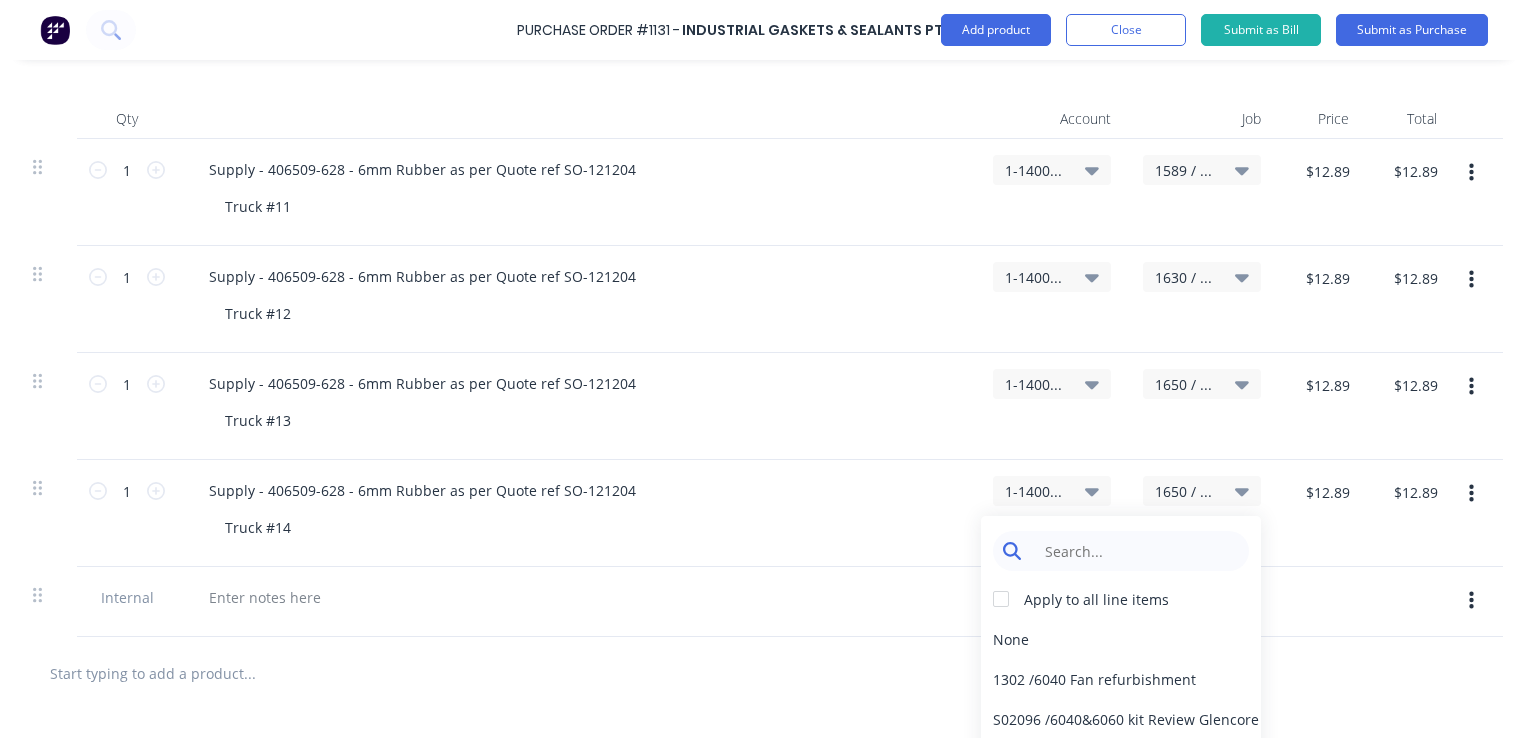 type on "x" 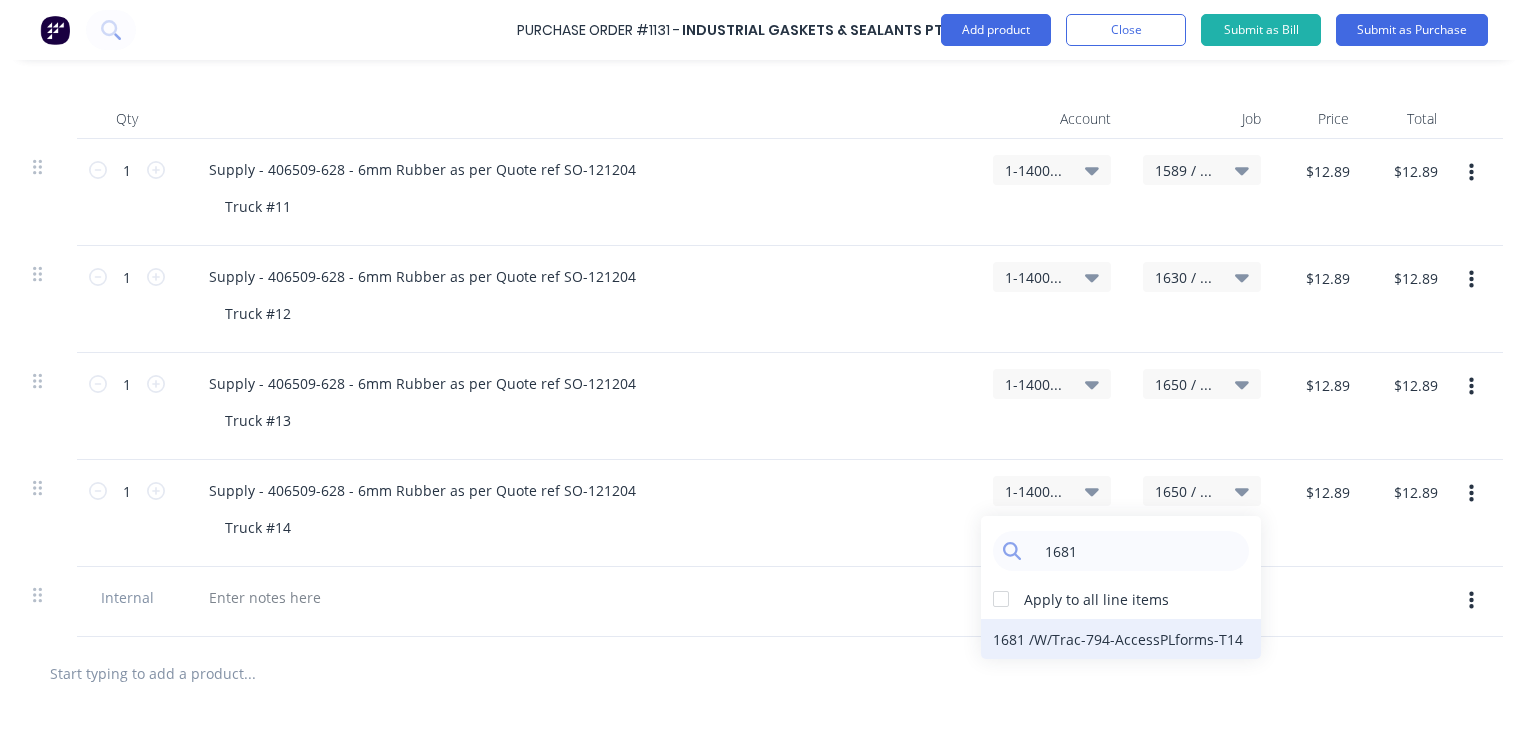 type on "1681" 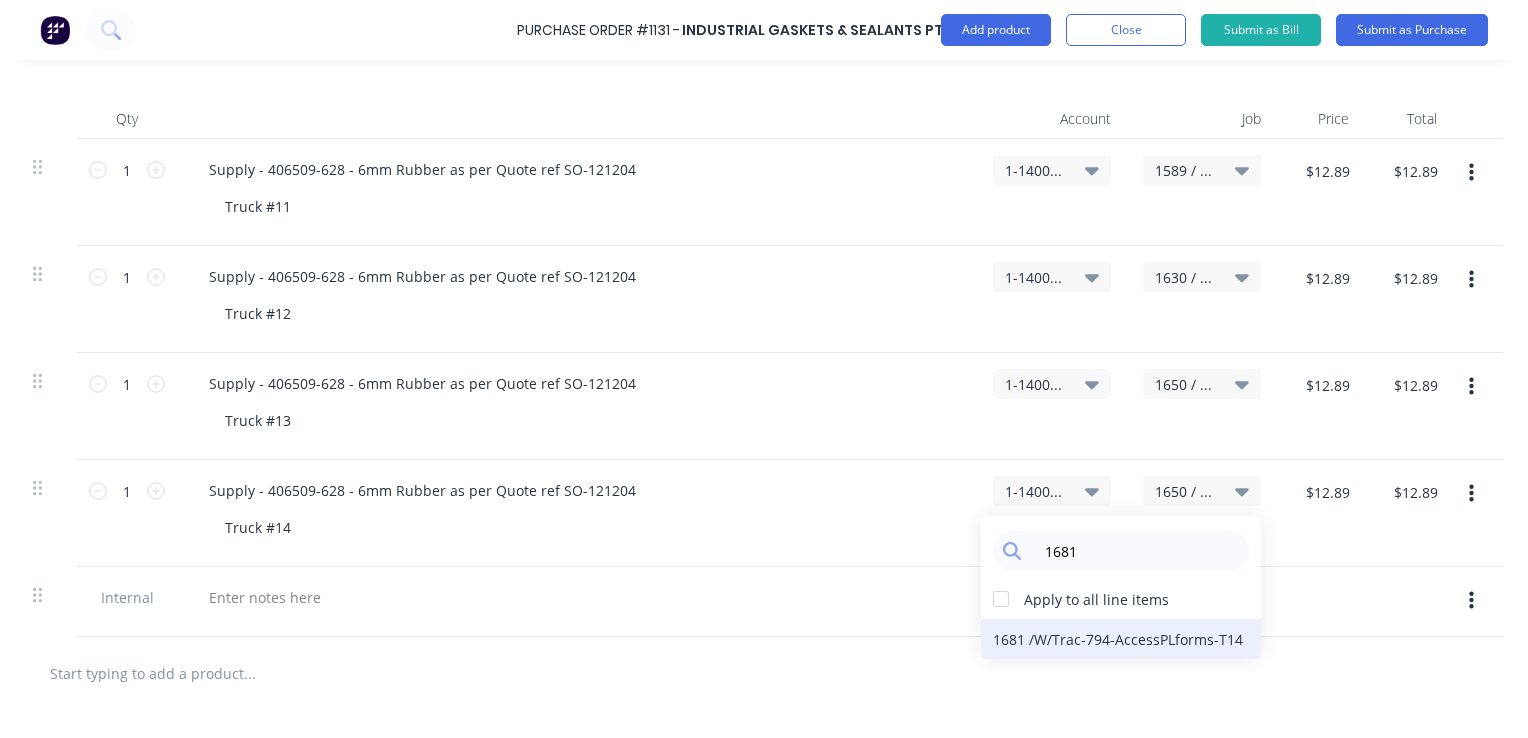 click on "1681 /  W/Trac-794-AccessPLforms-T14" at bounding box center [1121, 639] 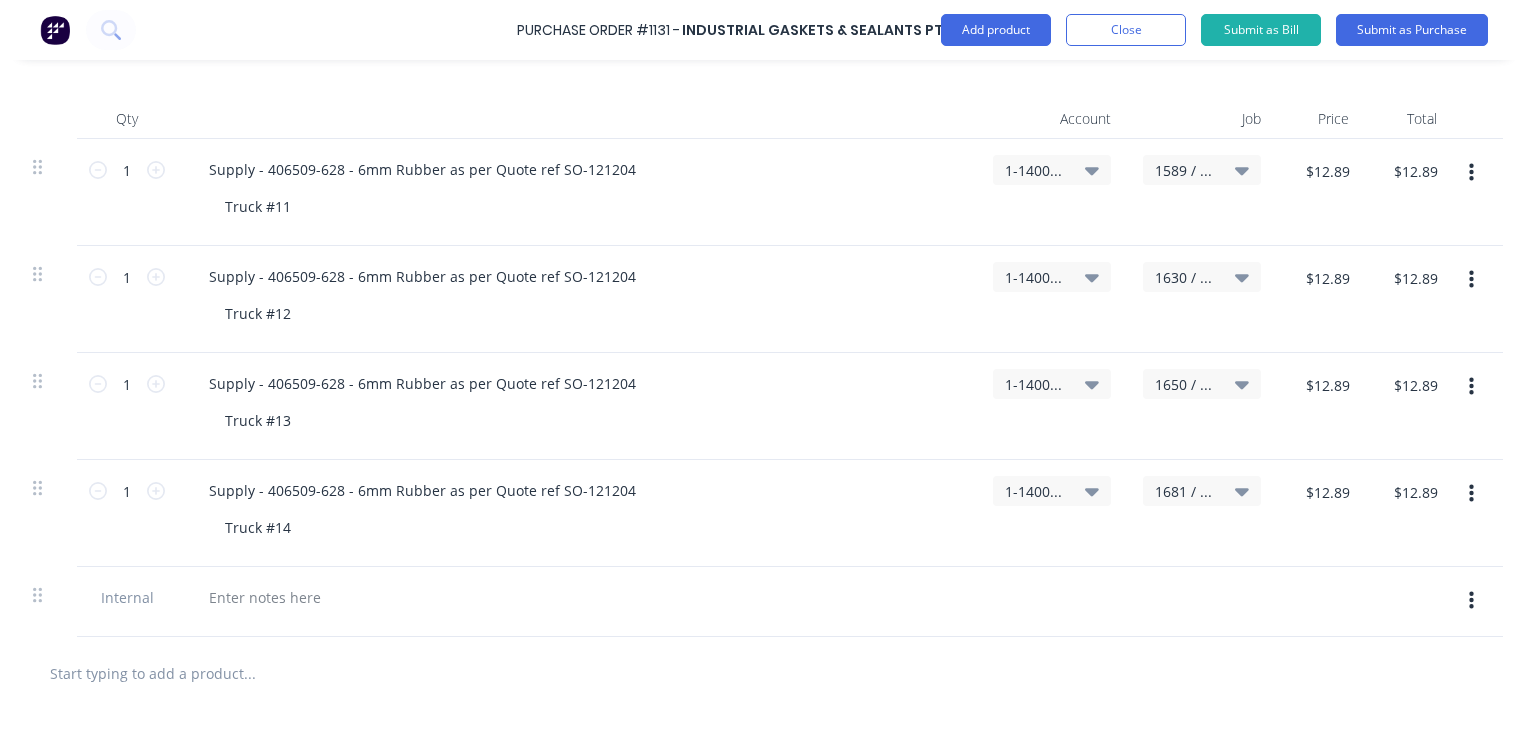 click at bounding box center (1471, 494) 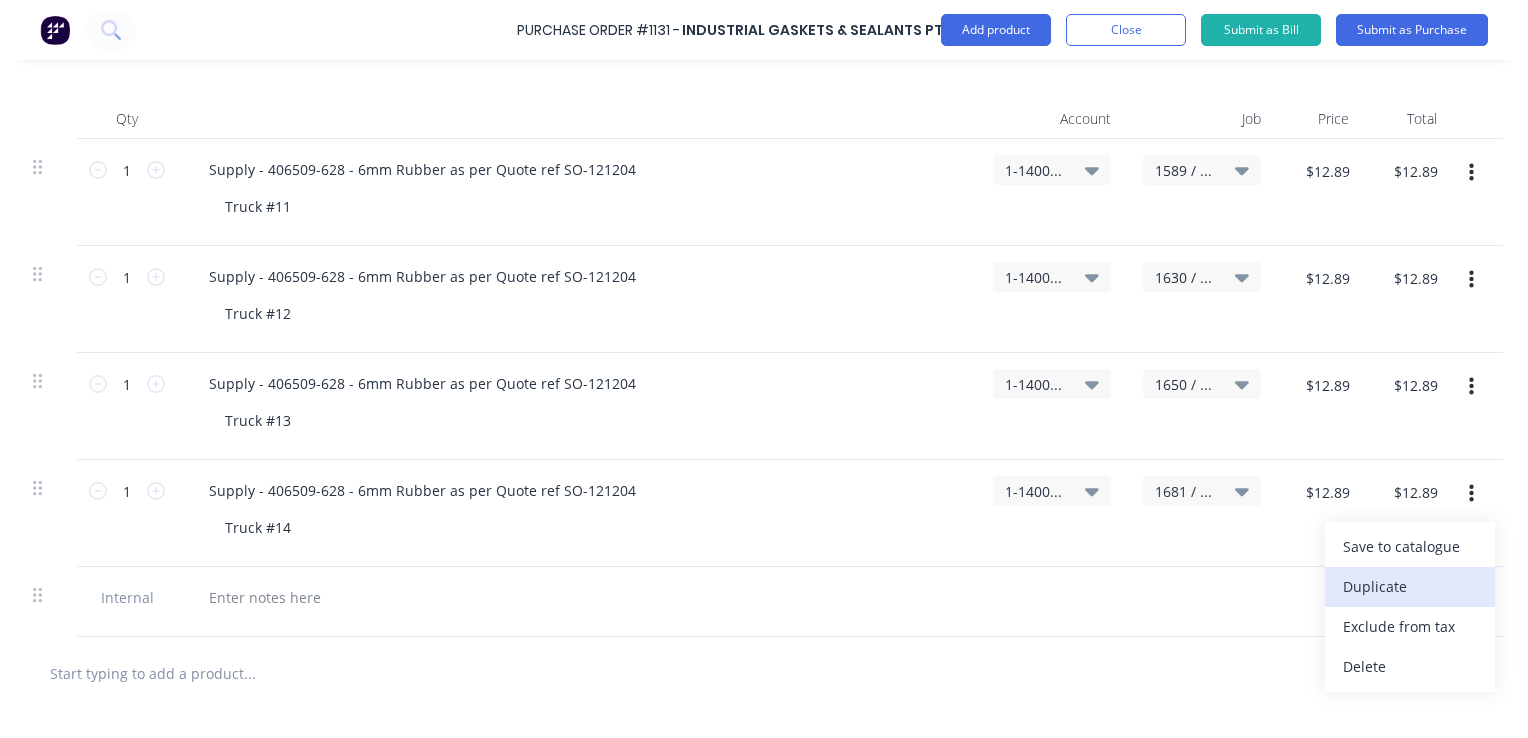 click on "Duplicate" at bounding box center (1410, 587) 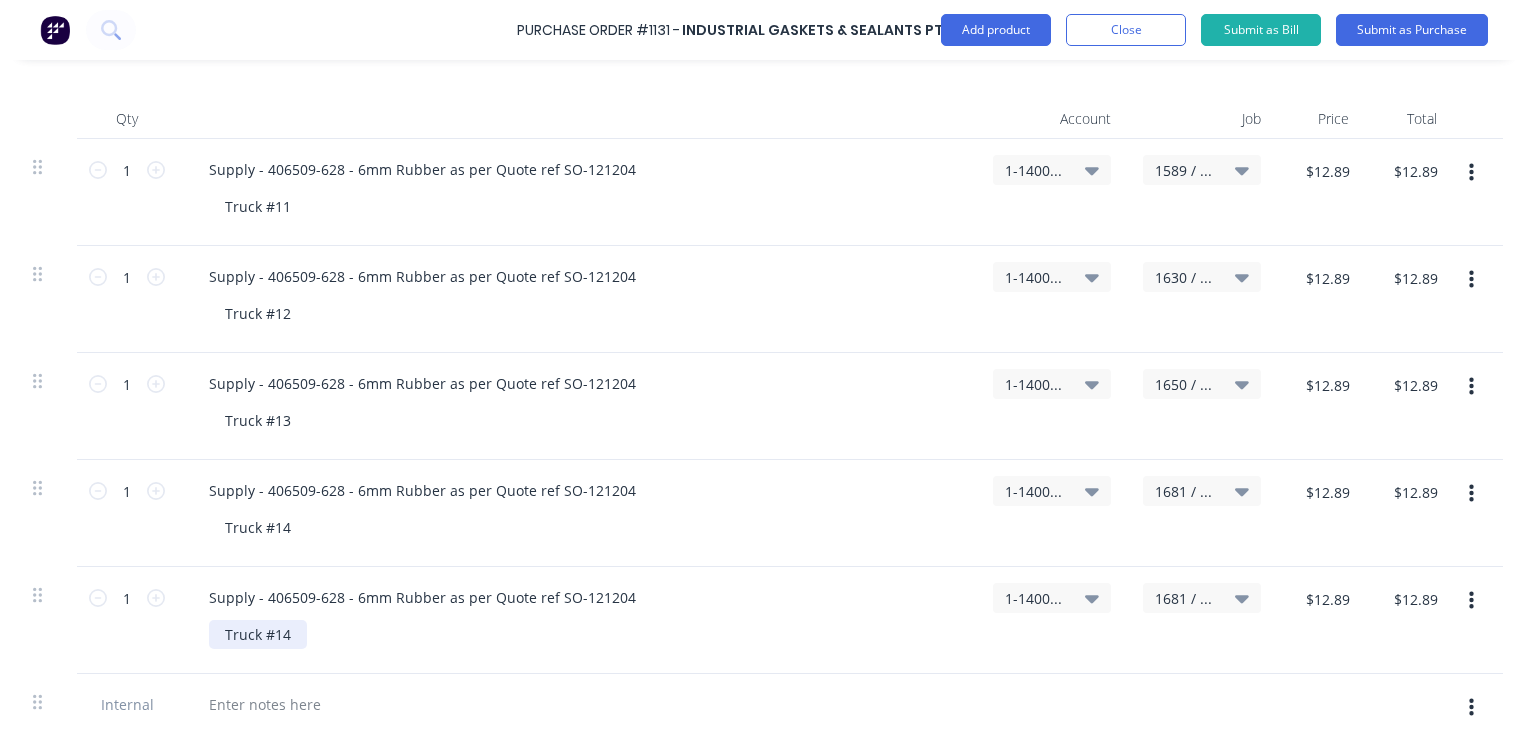 type on "x" 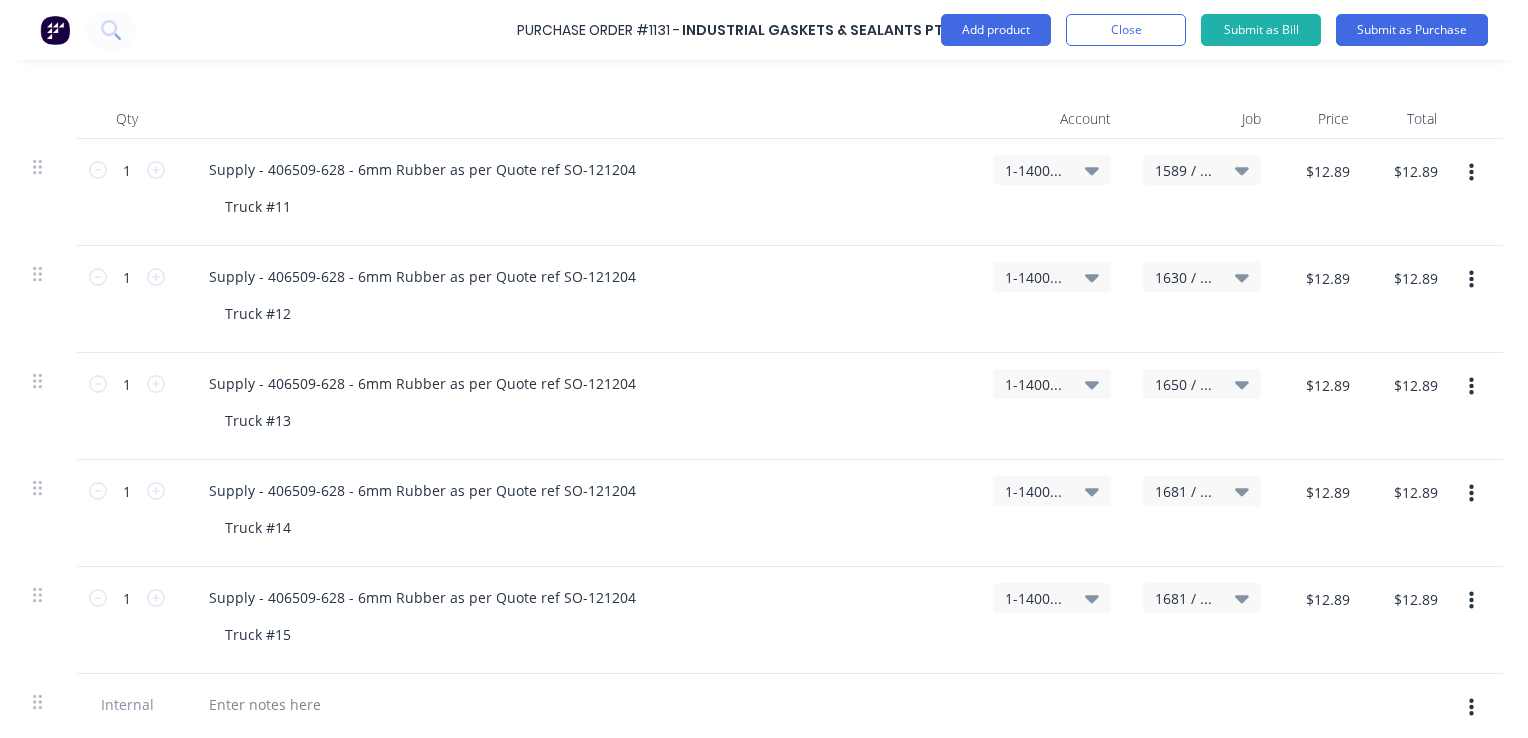 click on "1681 /    W/Trac-794-AccessPLforms-T14" at bounding box center [1185, 598] 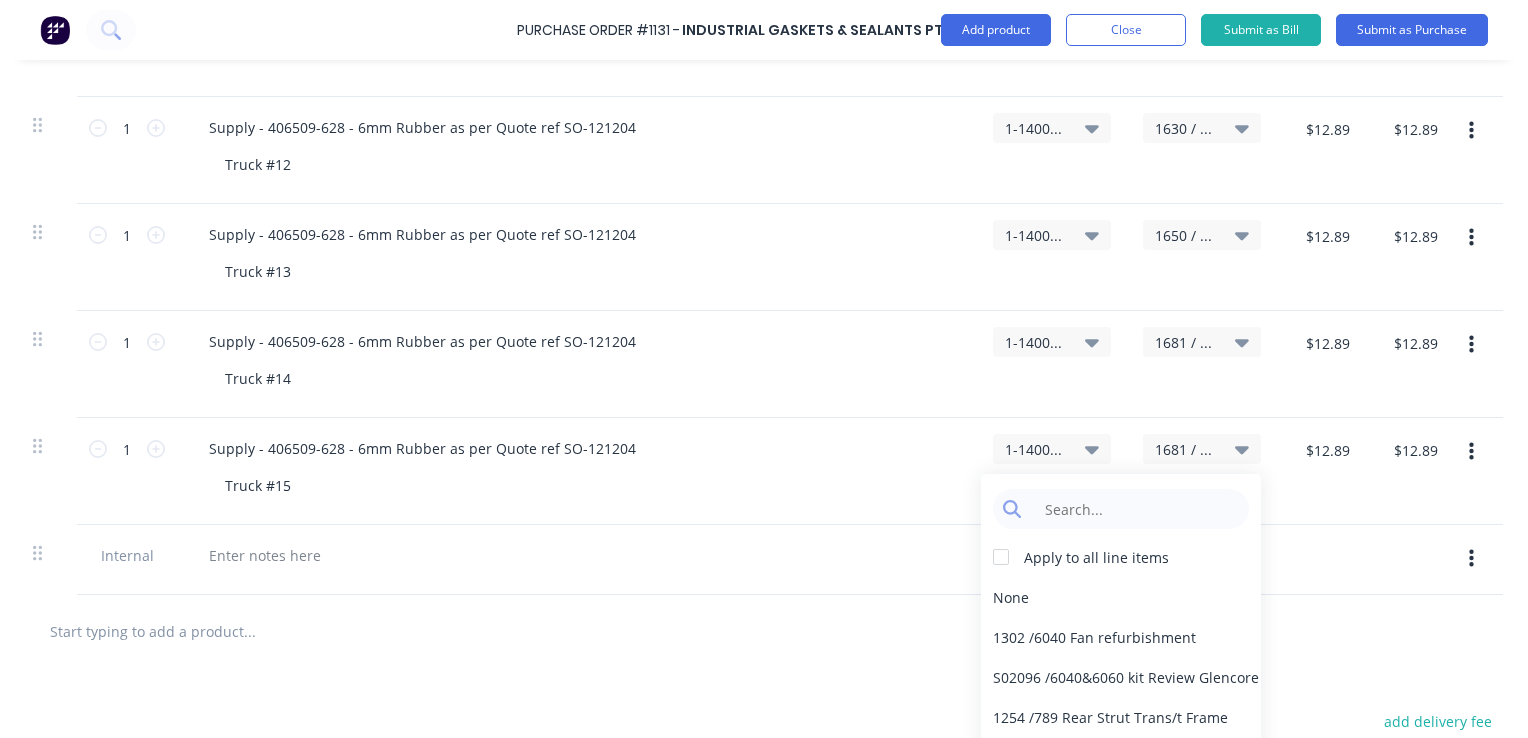 scroll, scrollTop: 700, scrollLeft: 253, axis: both 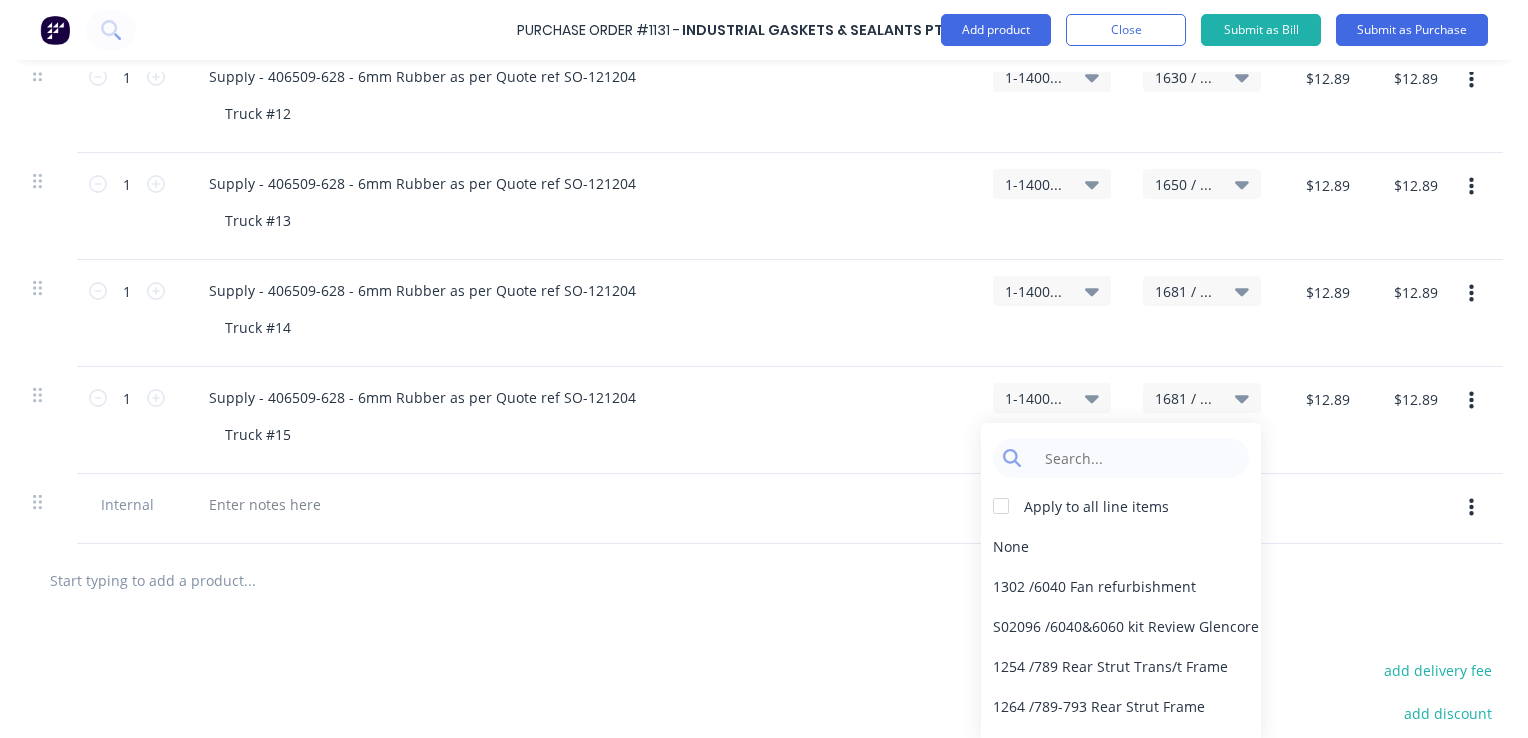 click on "None" at bounding box center [1121, 546] 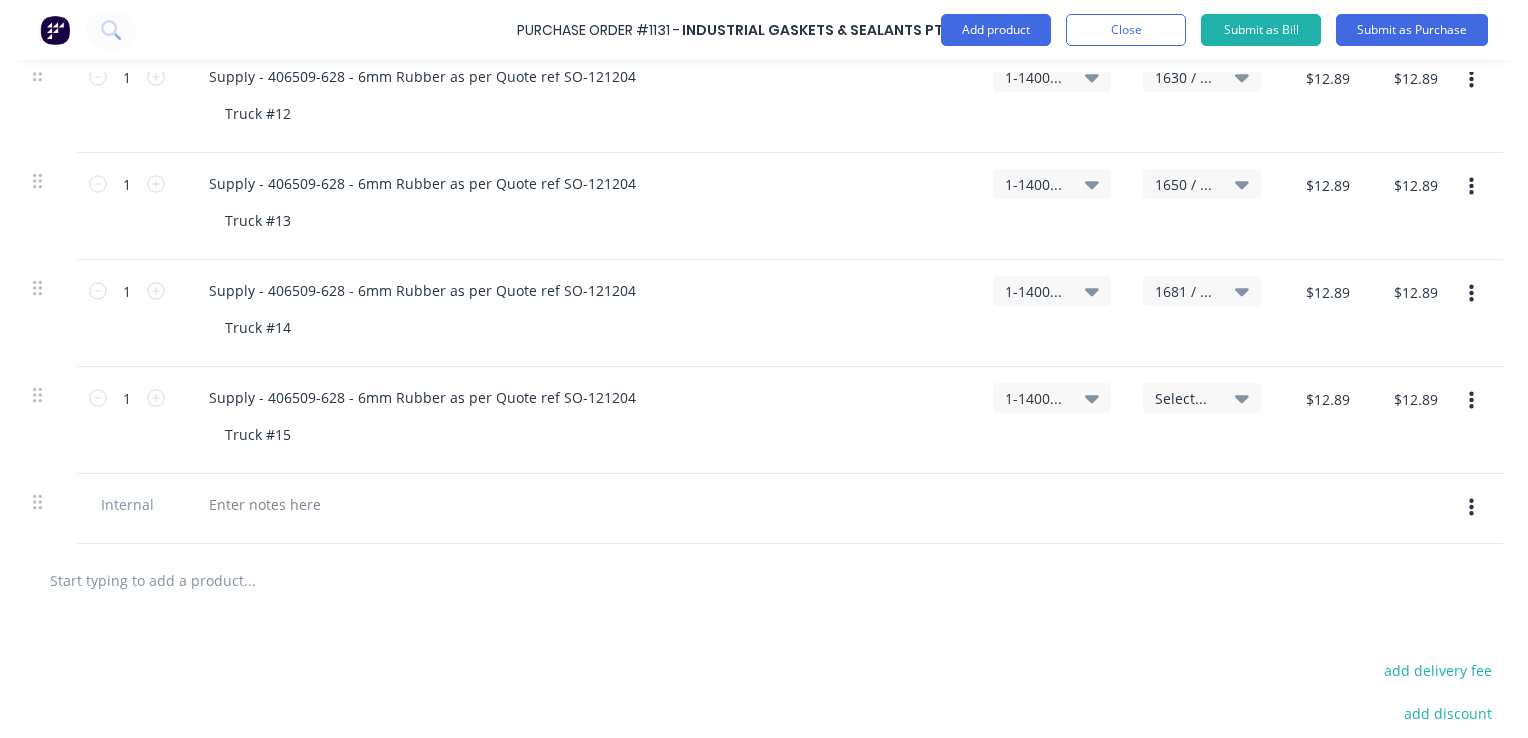 click 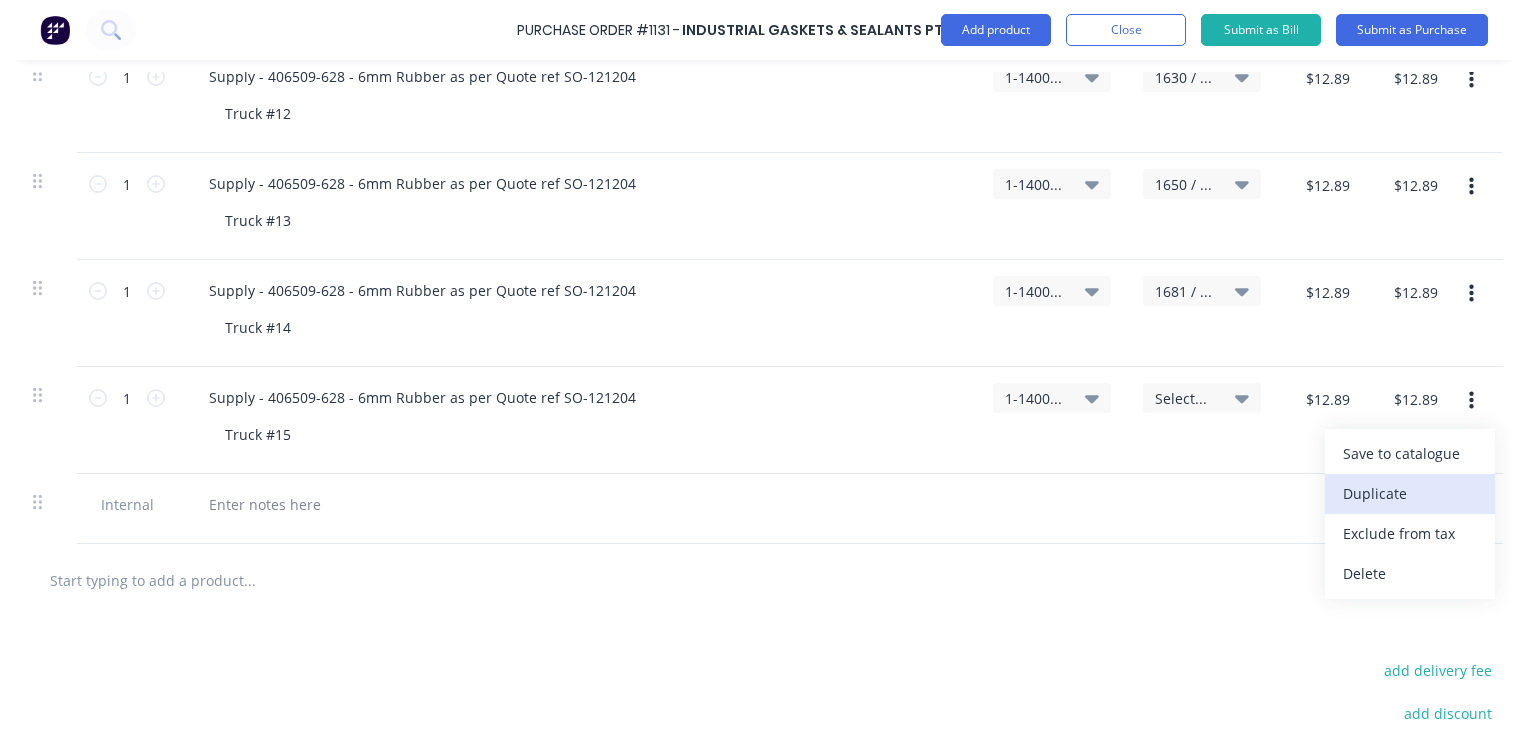 click on "Duplicate" at bounding box center [1410, 494] 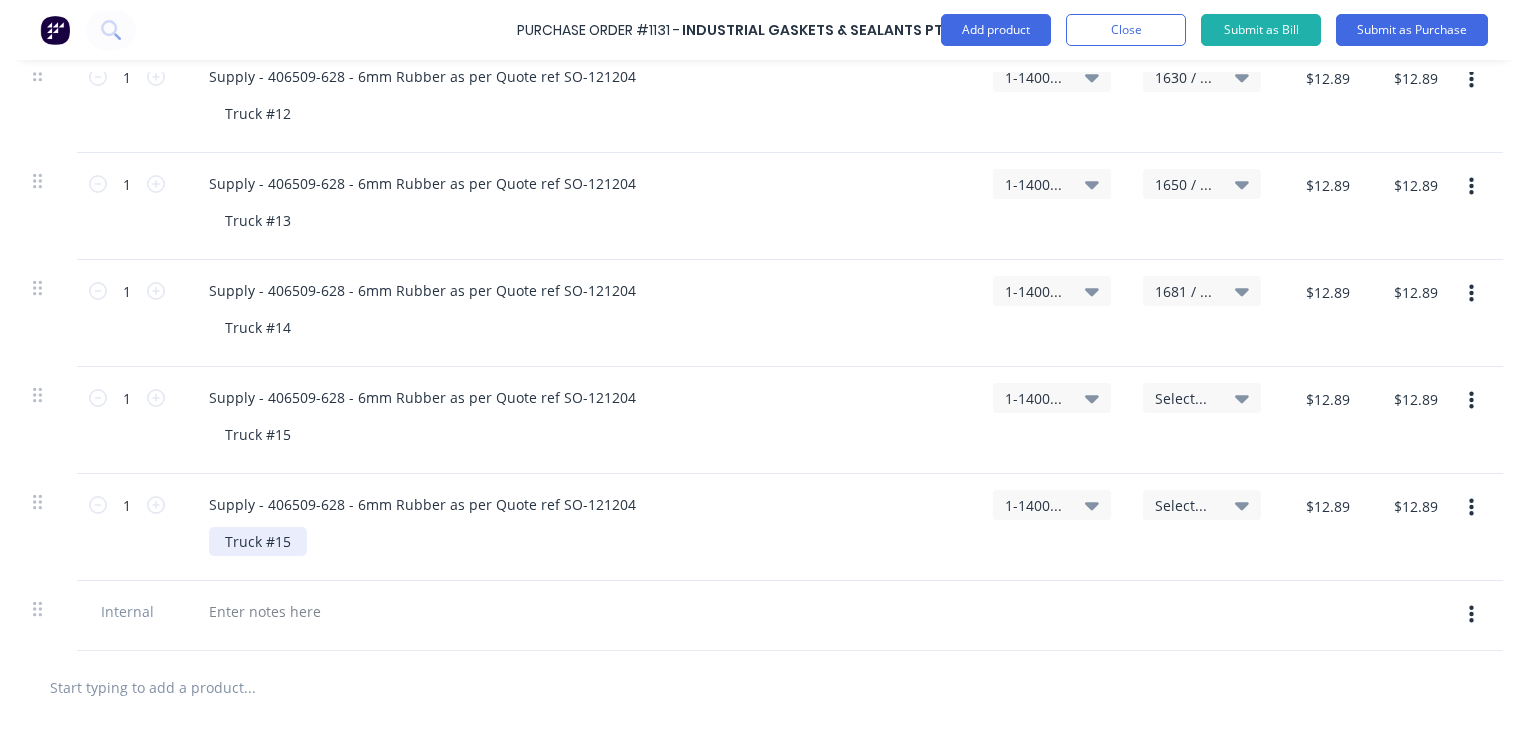 type on "x" 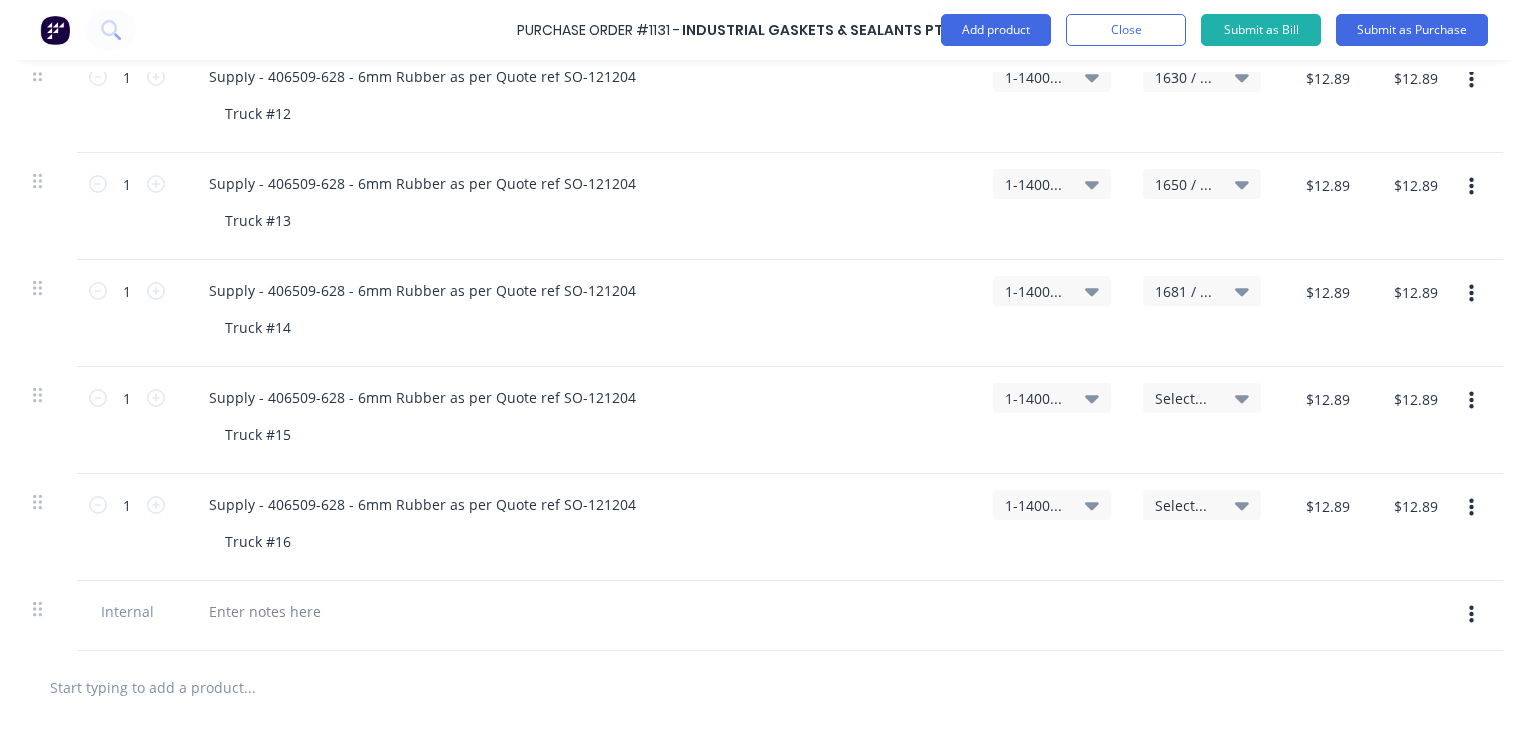 click on "Supply - 406509-628 - 6mm Rubber as per Quote ref SO-121204 Truck #16" at bounding box center [577, 527] 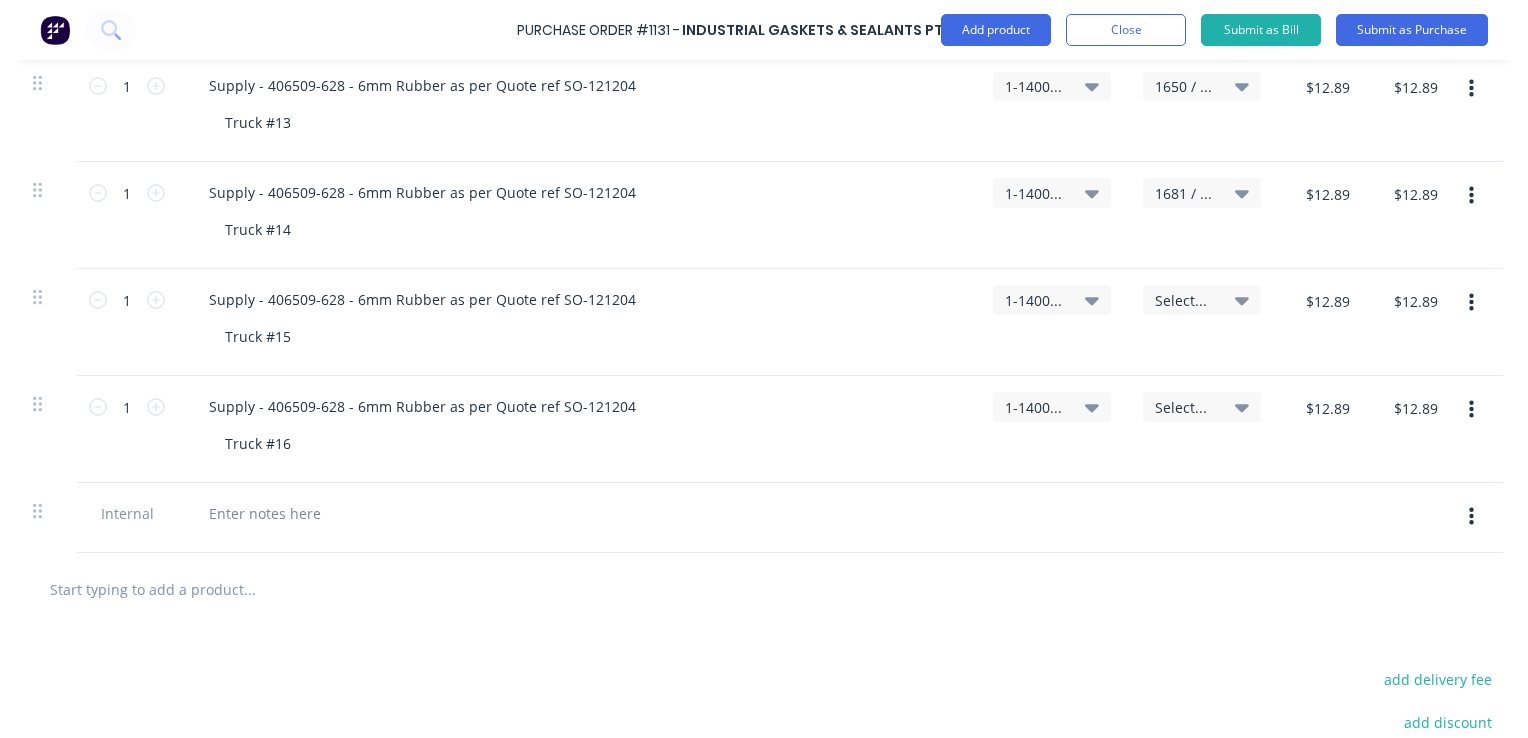 scroll, scrollTop: 800, scrollLeft: 253, axis: both 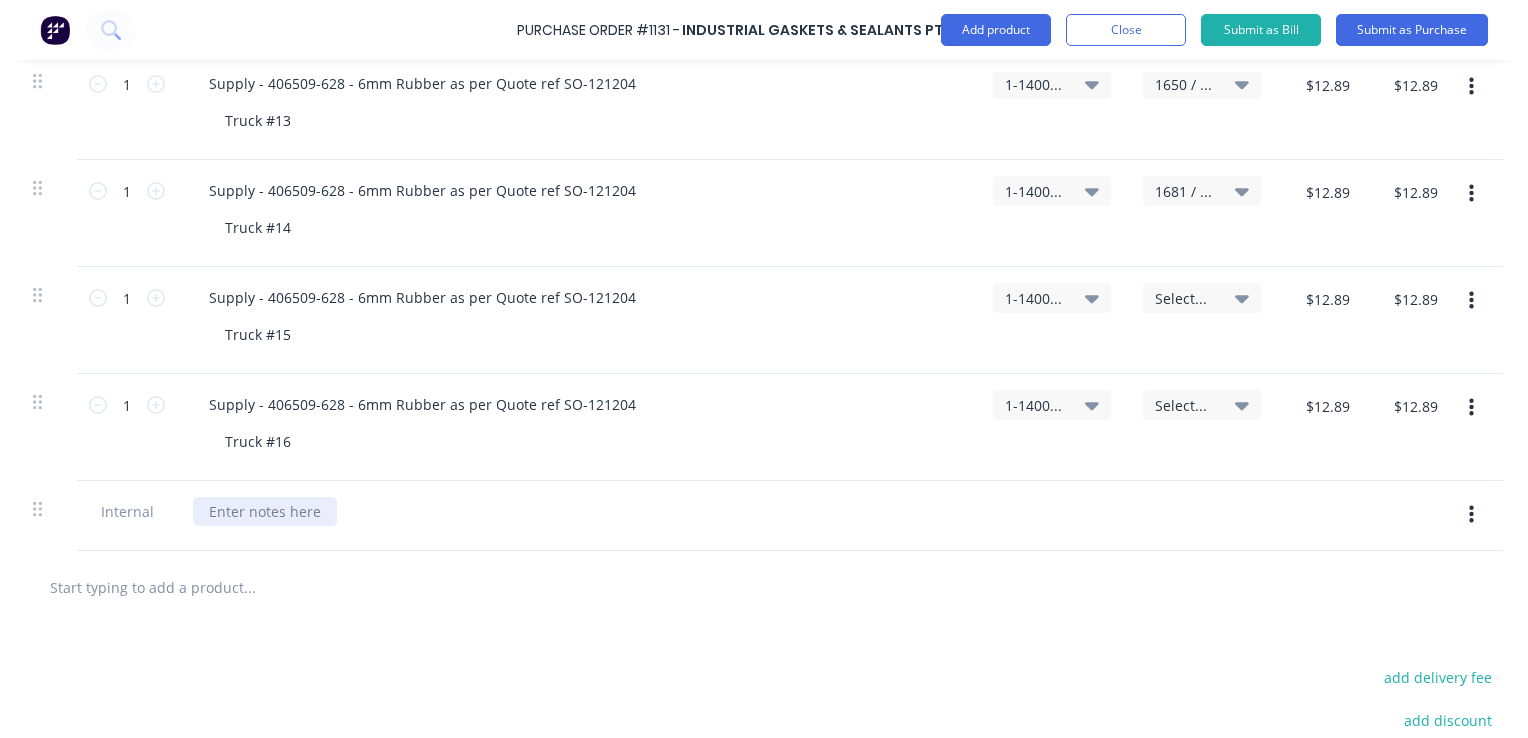 type on "x" 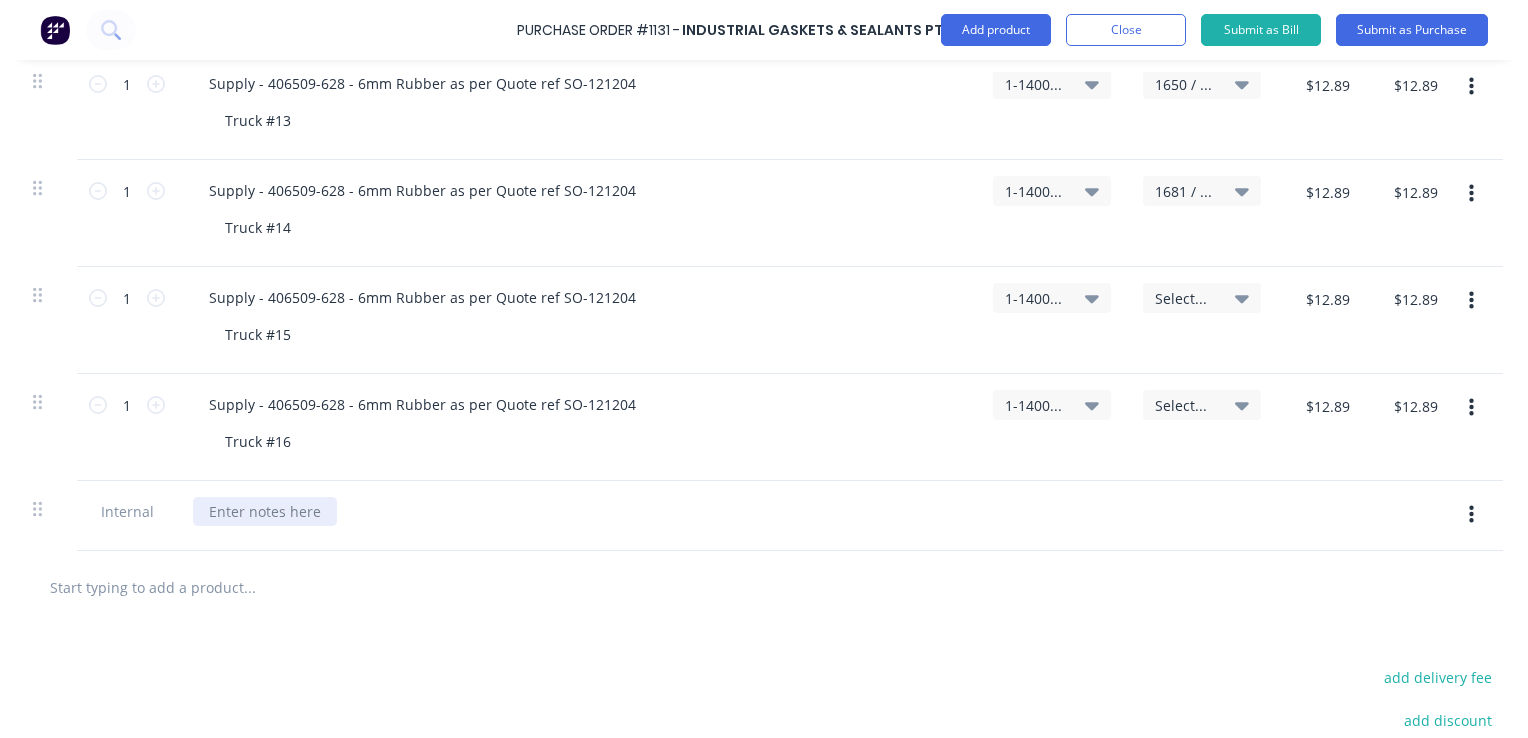 click at bounding box center (265, 511) 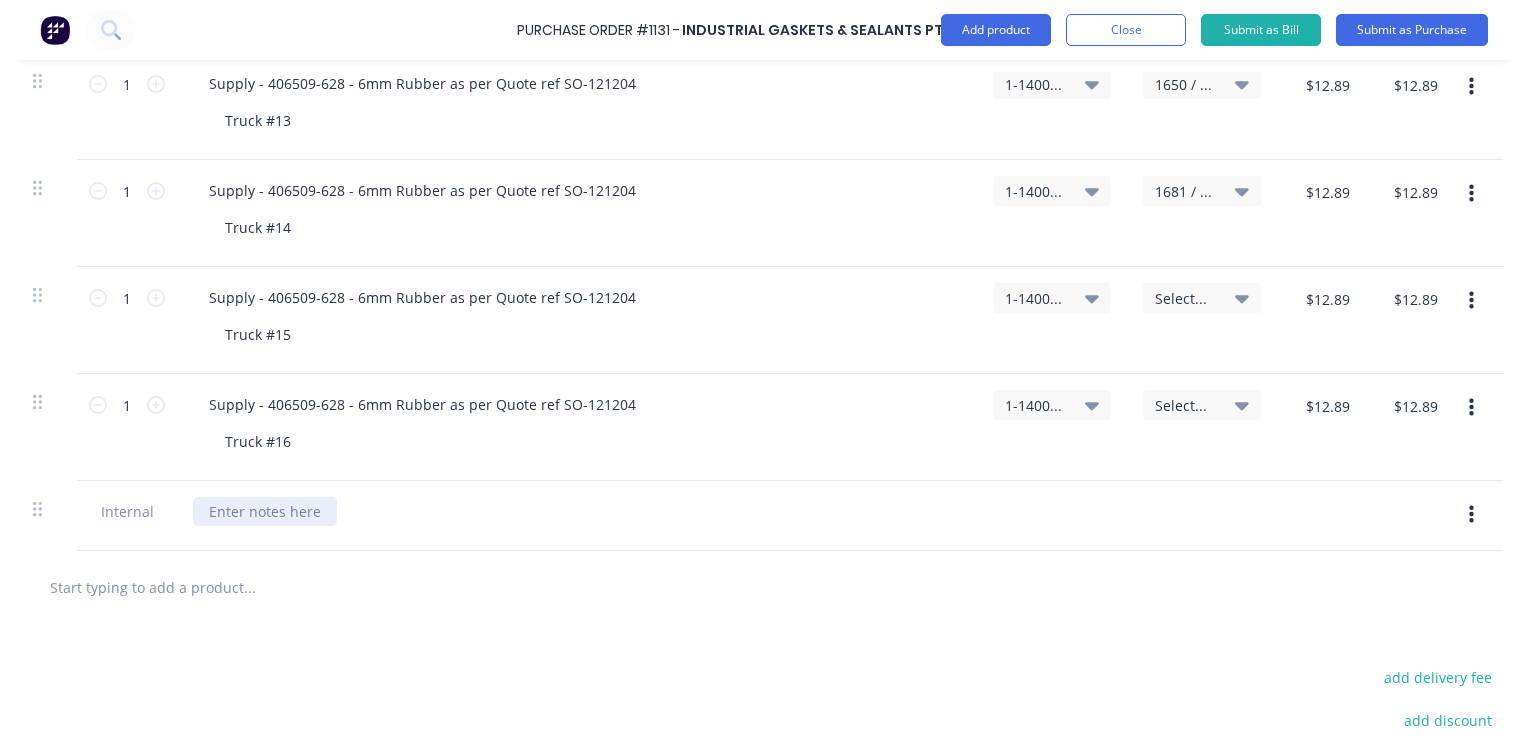 type 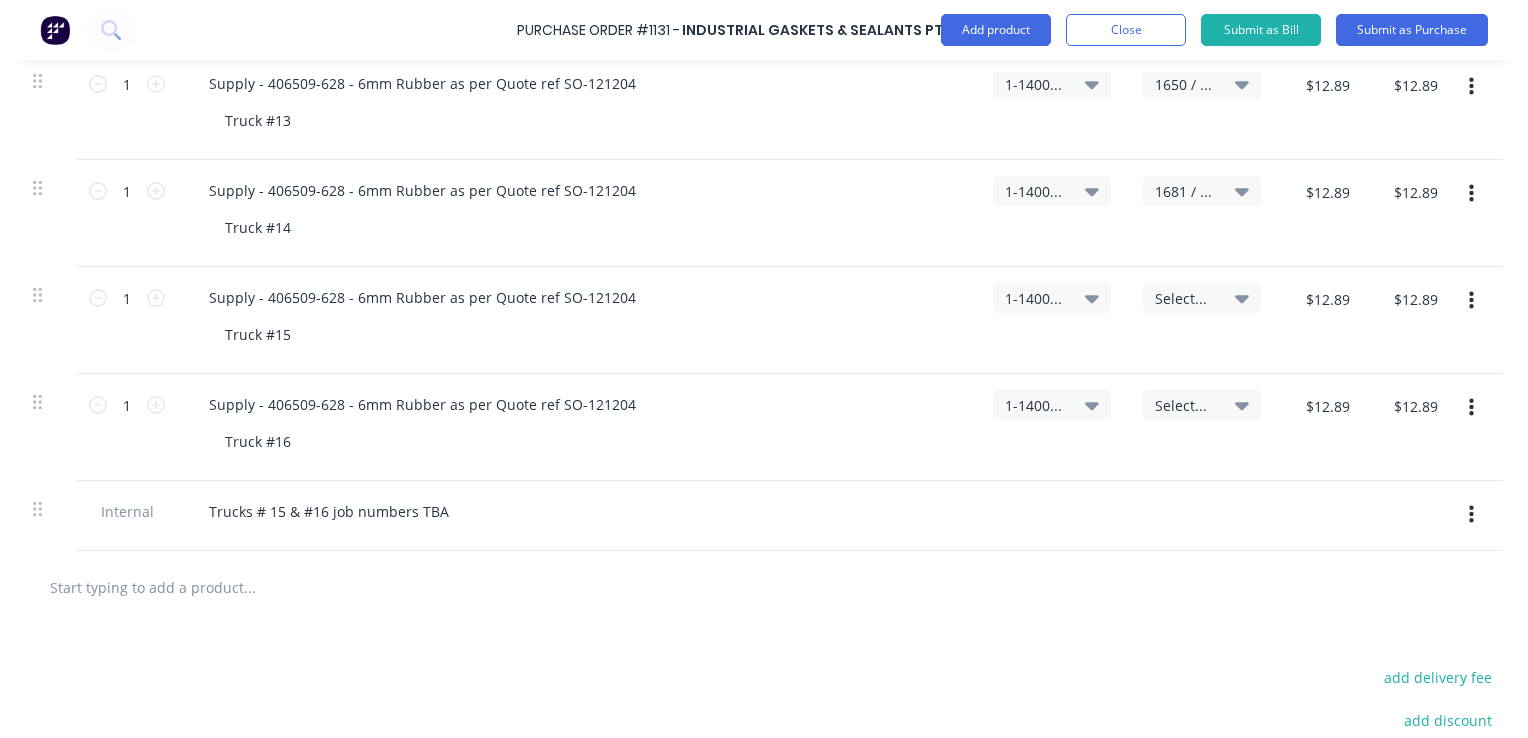 click on "Trucks # 15 & #16 job numbers TBA" at bounding box center [577, 511] 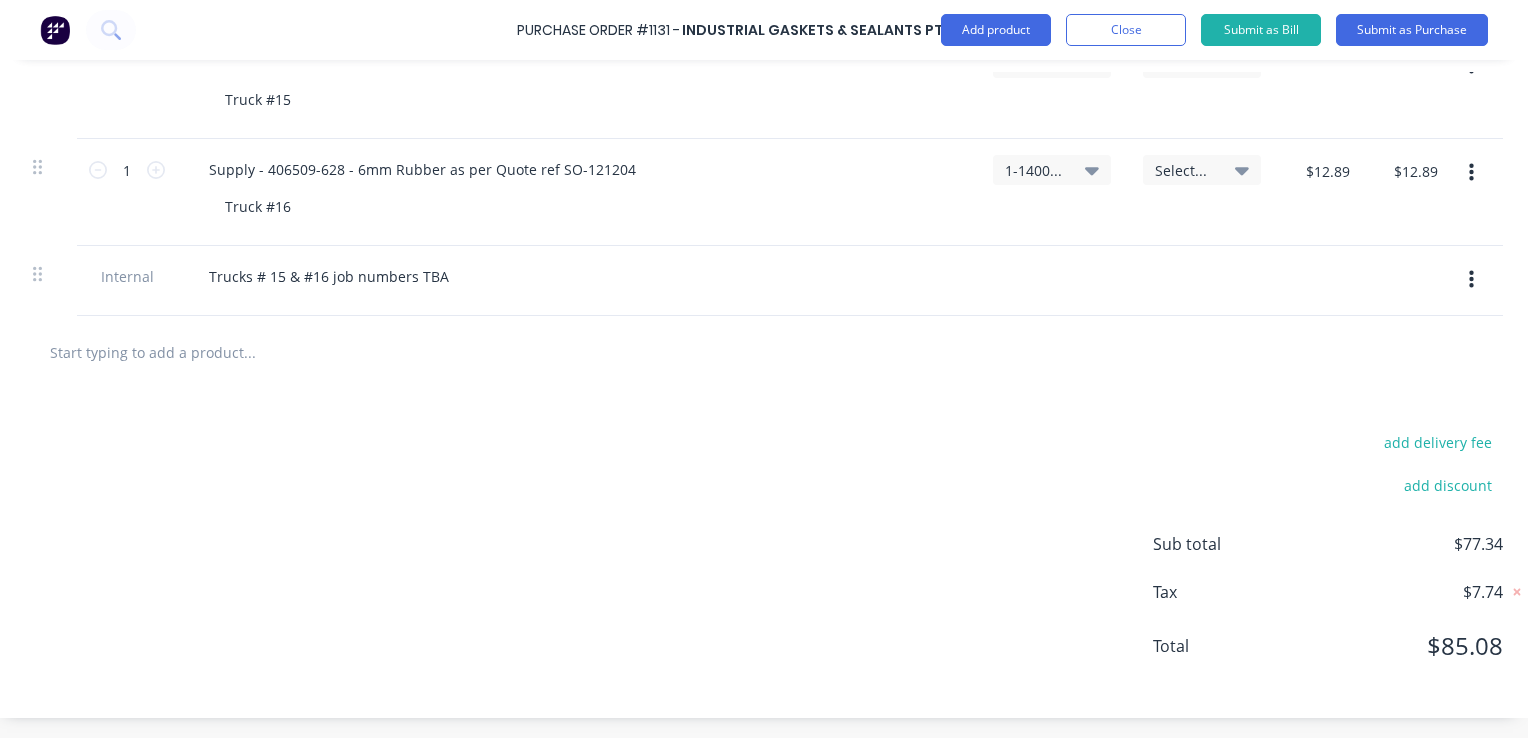 scroll, scrollTop: 1048, scrollLeft: 253, axis: both 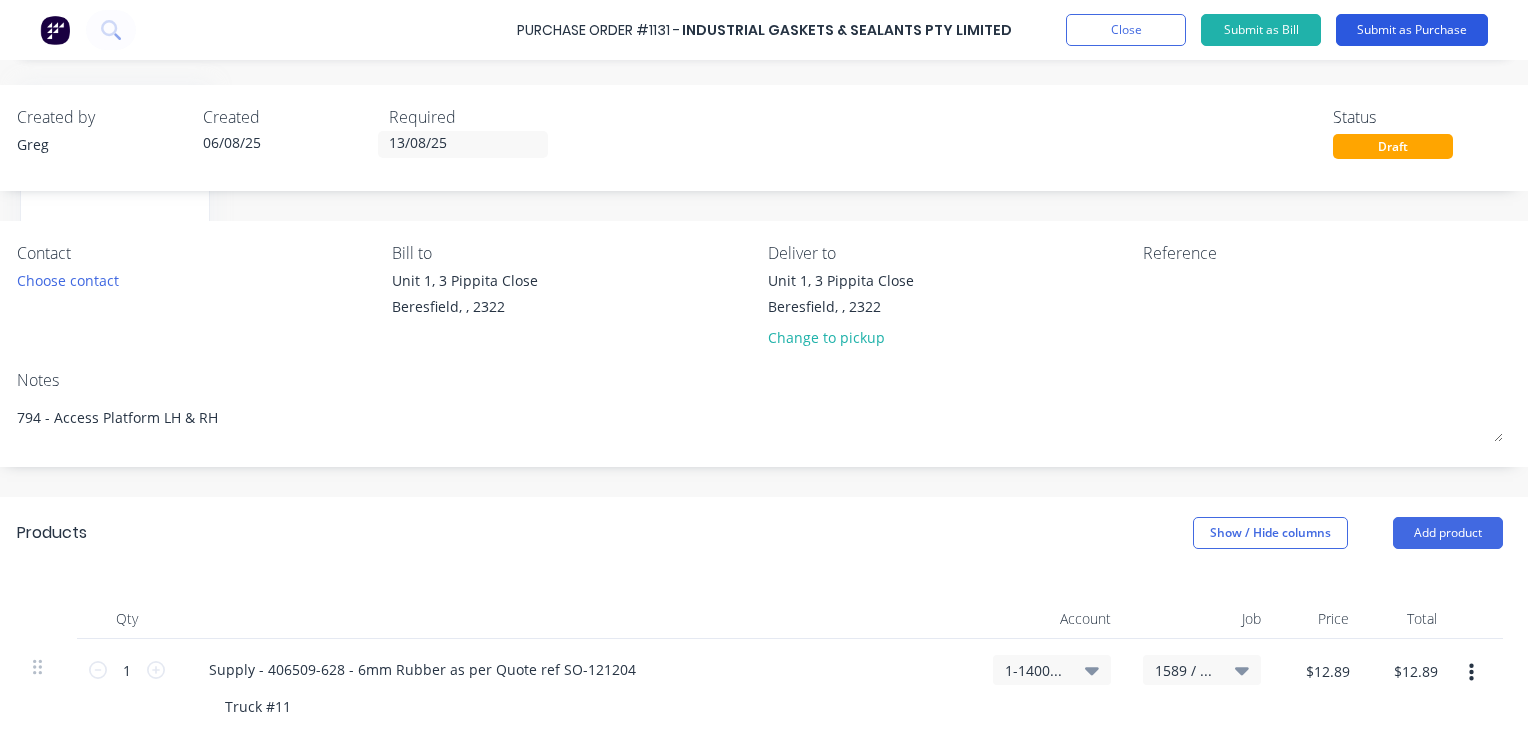 click on "Submit as Purchase" at bounding box center [1412, 30] 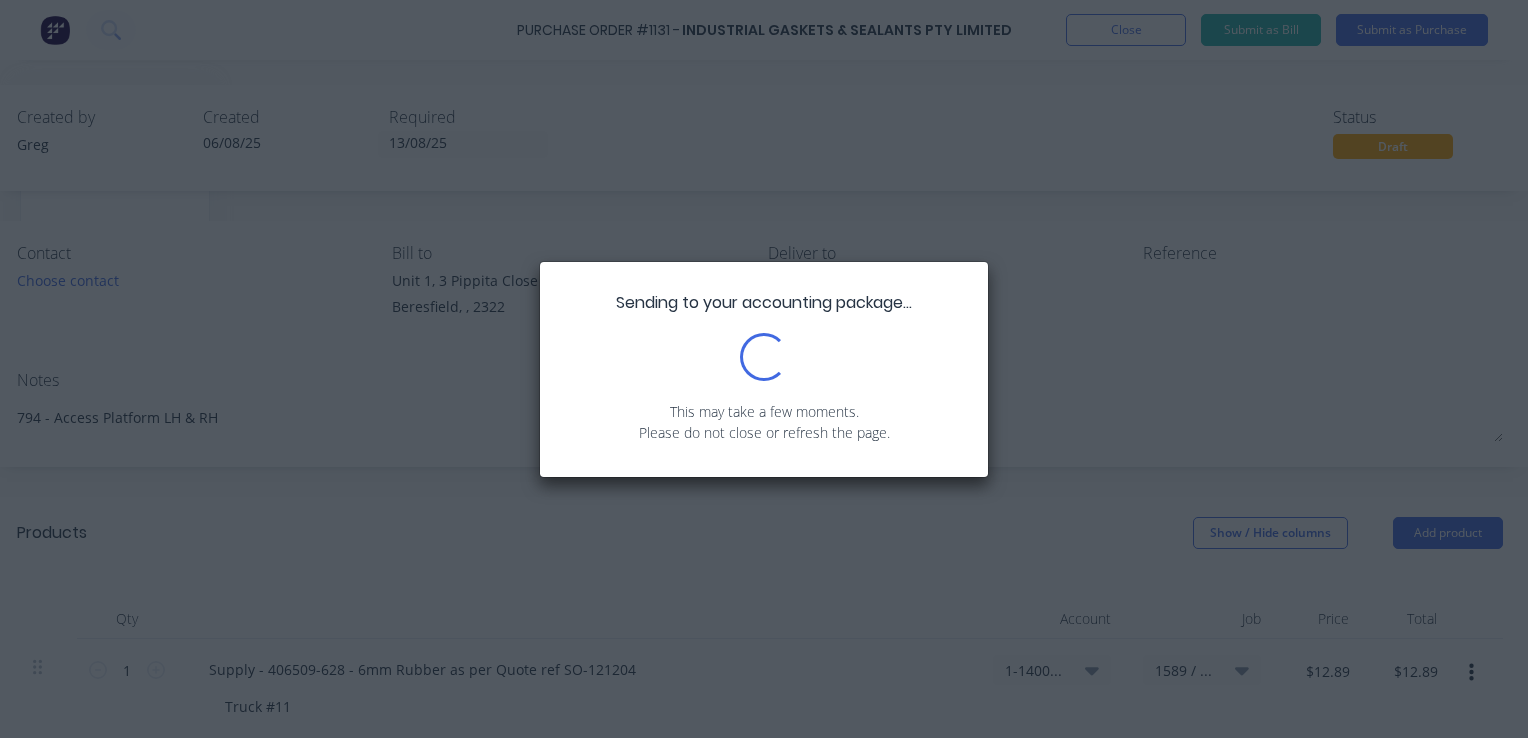 scroll, scrollTop: 0, scrollLeft: 0, axis: both 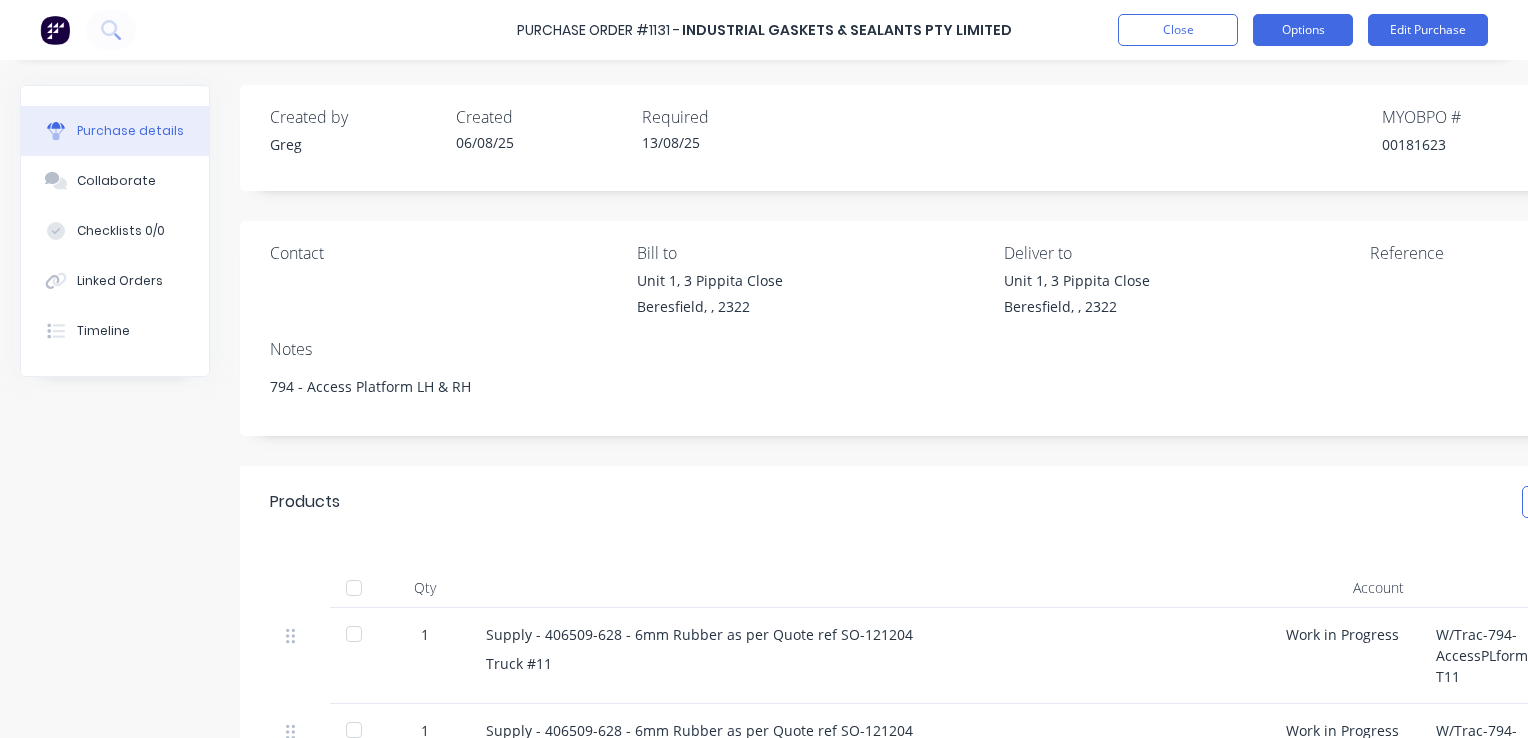 click on "Options" at bounding box center [1303, 30] 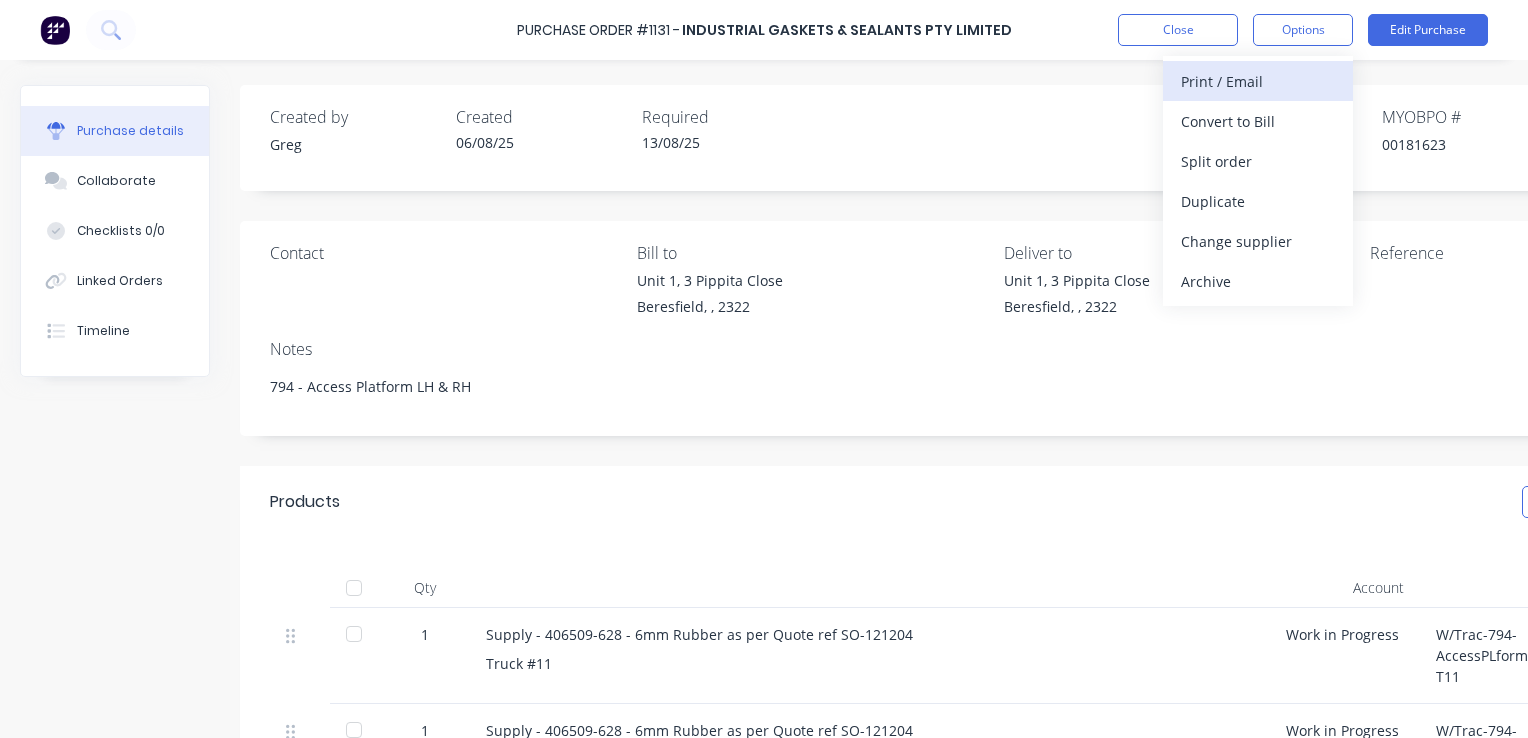 click on "Print / Email" at bounding box center [1258, 81] 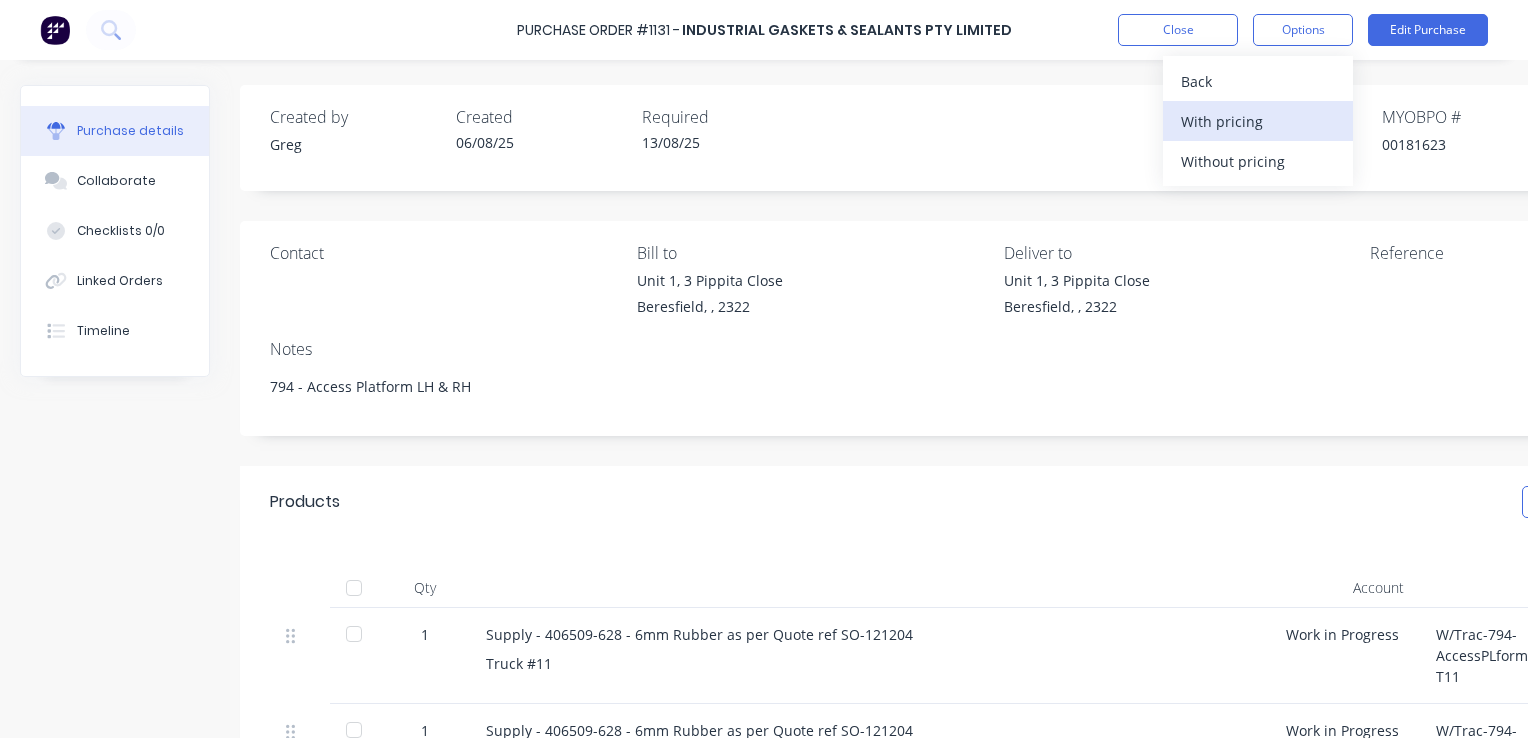 click on "With pricing" at bounding box center [1258, 121] 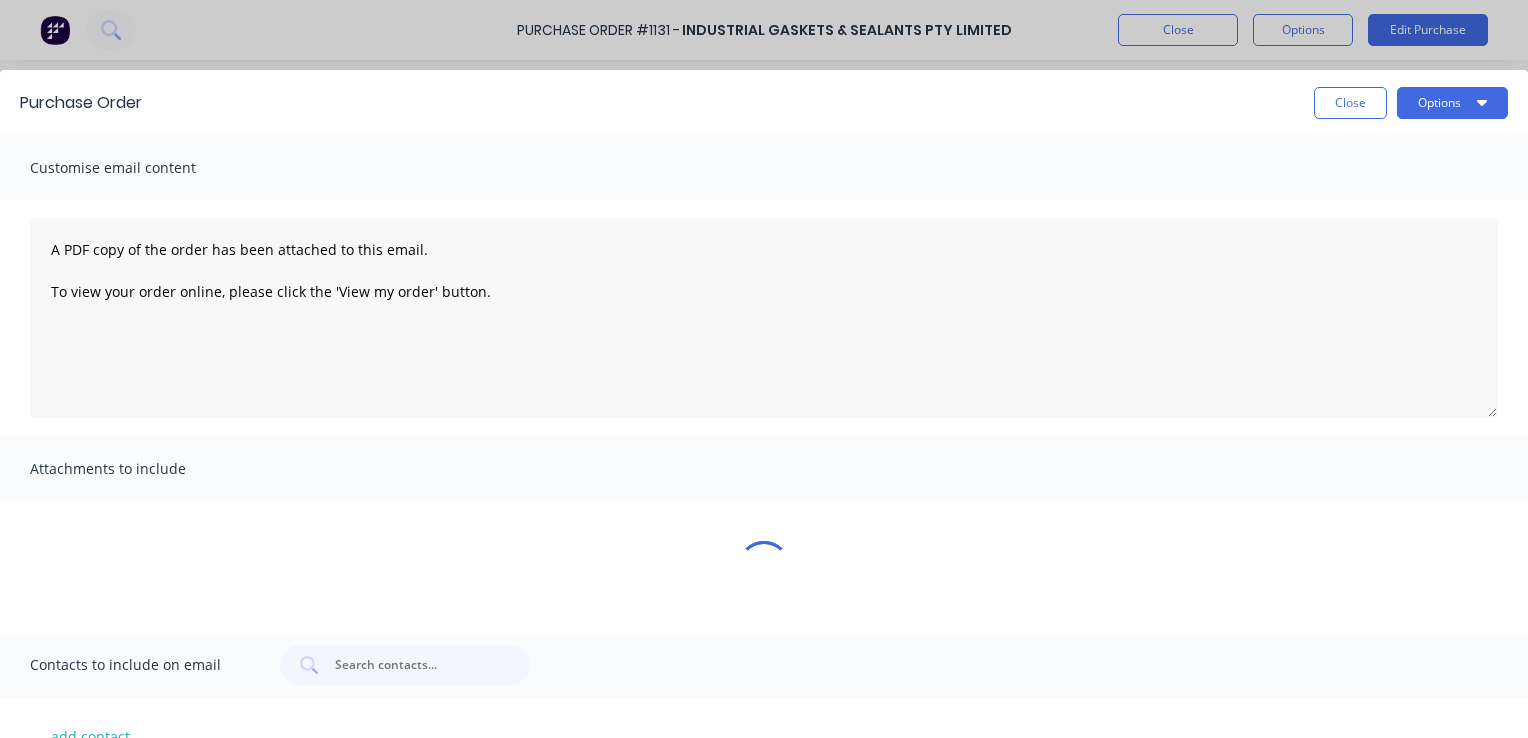 type on "x" 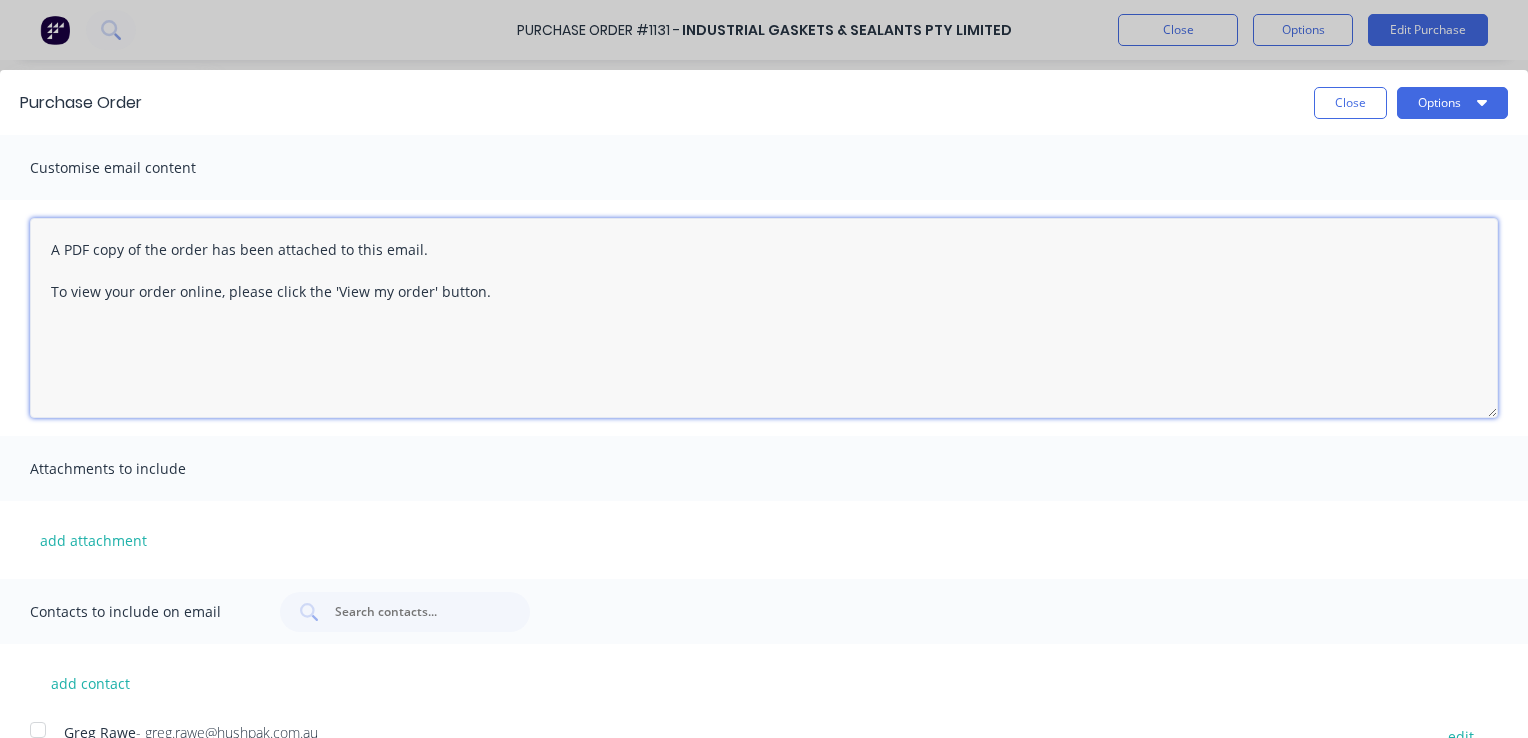 drag, startPoint x: 492, startPoint y: 297, endPoint x: 11, endPoint y: 249, distance: 483.38907 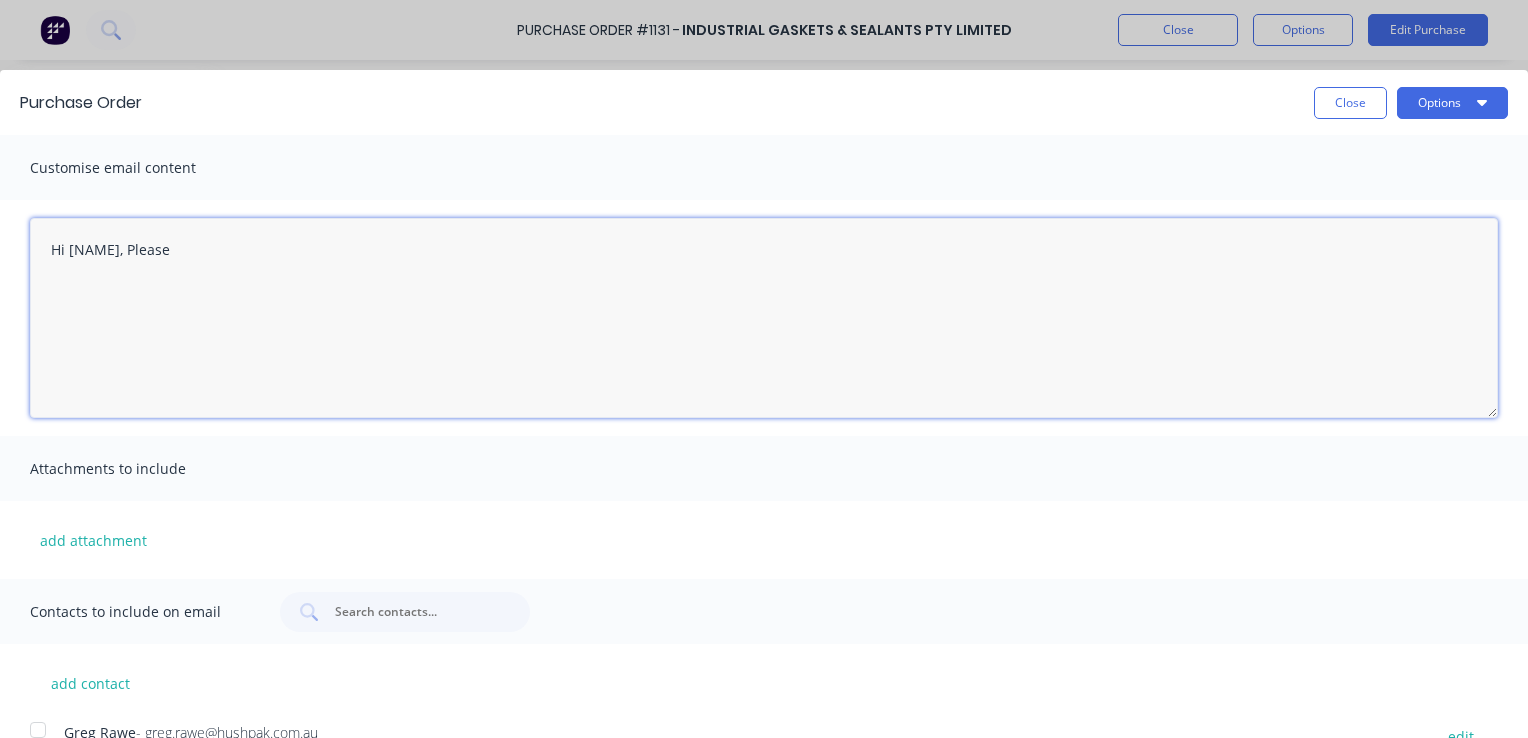 type on "Hi [NAME], Please f" 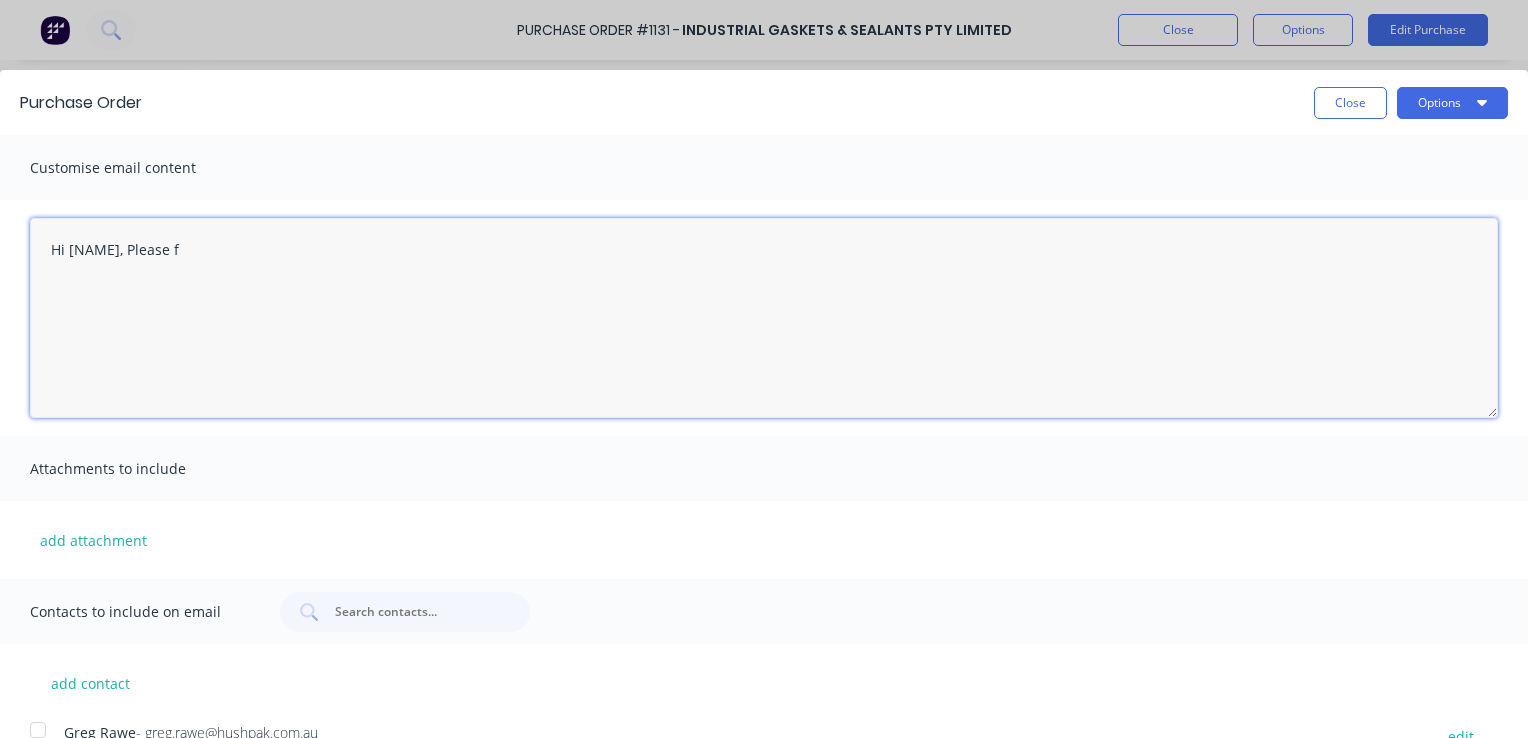 type on "x" 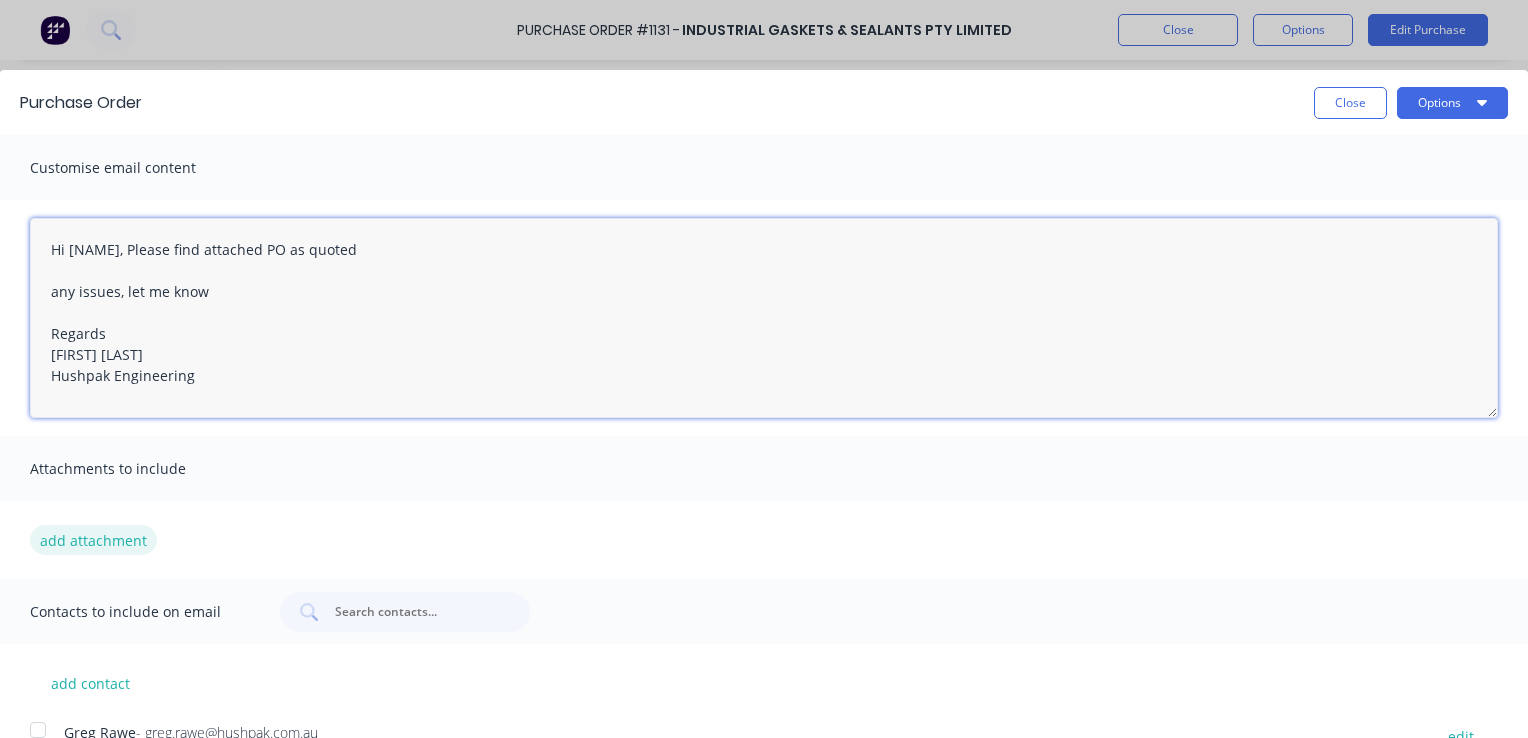 type on "Hi [NAME], Please find attached PO as quoted
any issues, let me know
Regards
[FIRST] [LAST]
Hushpak Engineering" 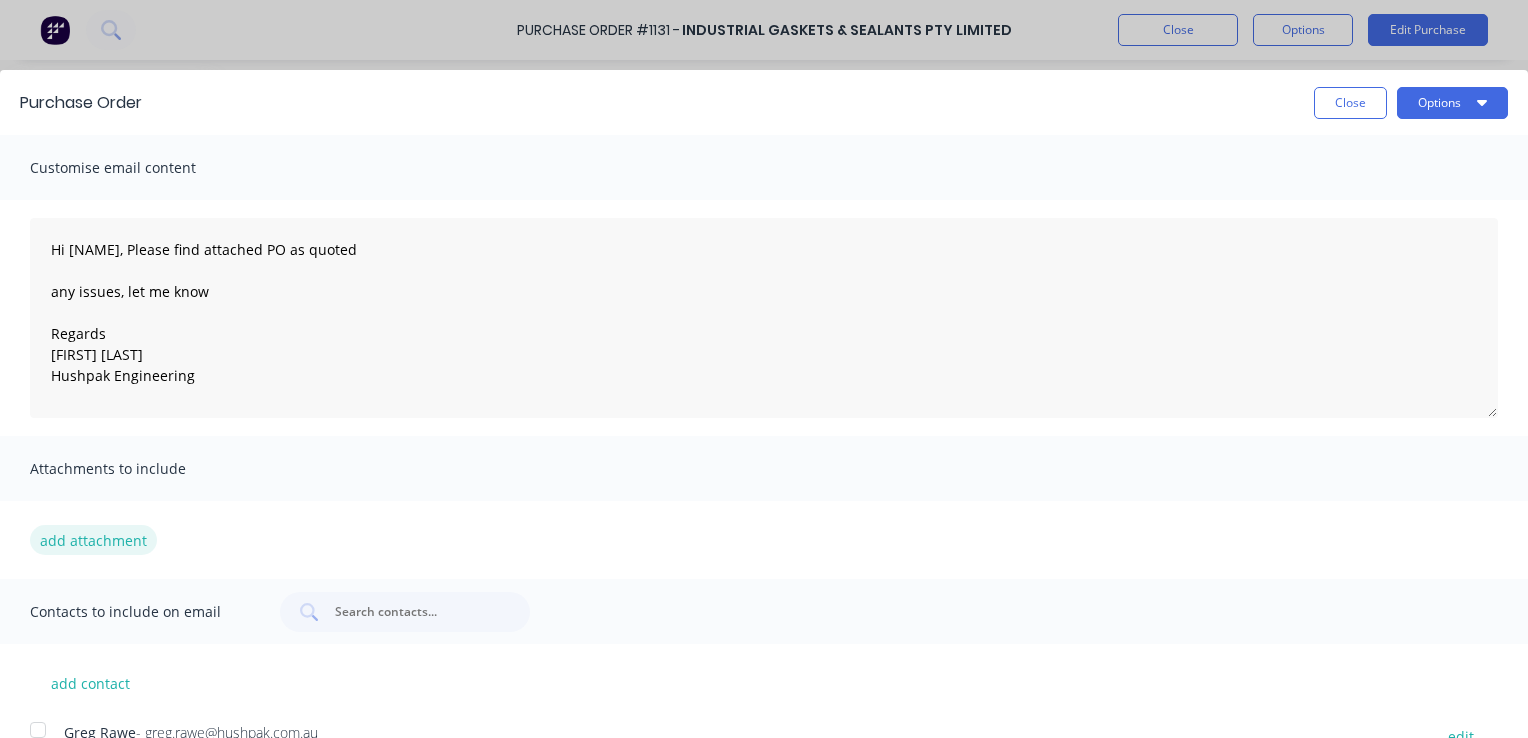 click on "add attachment" at bounding box center [93, 540] 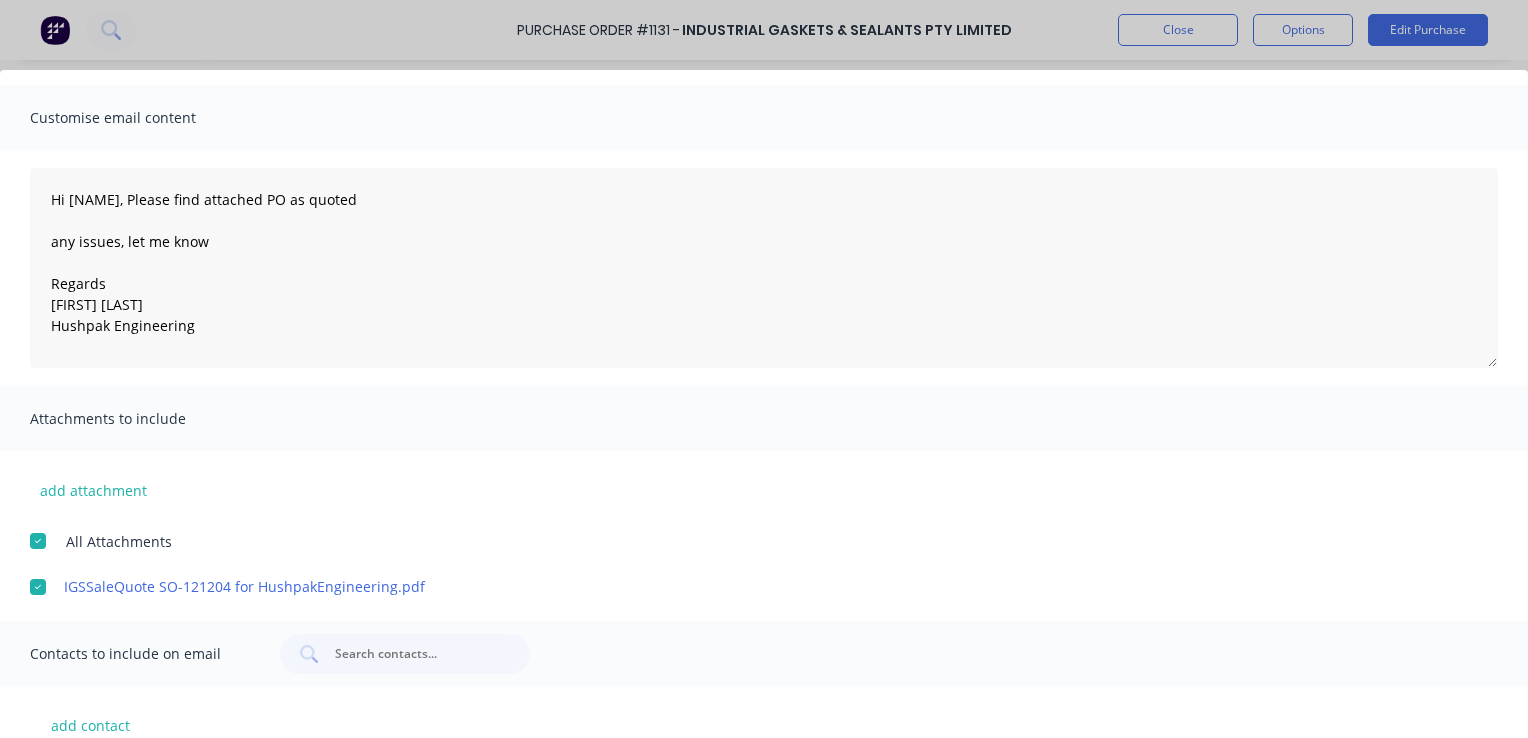 scroll, scrollTop: 98, scrollLeft: 0, axis: vertical 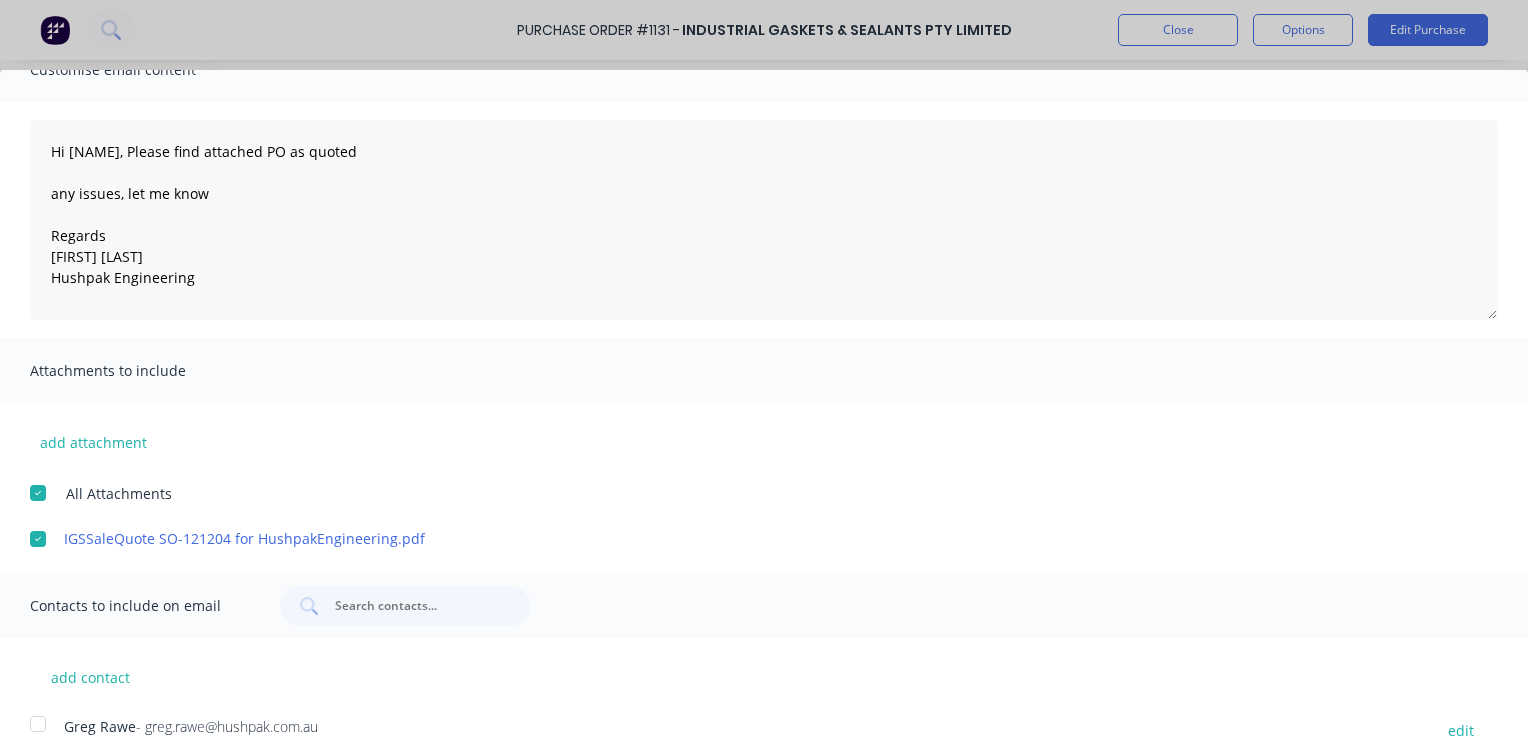 click at bounding box center [38, 724] 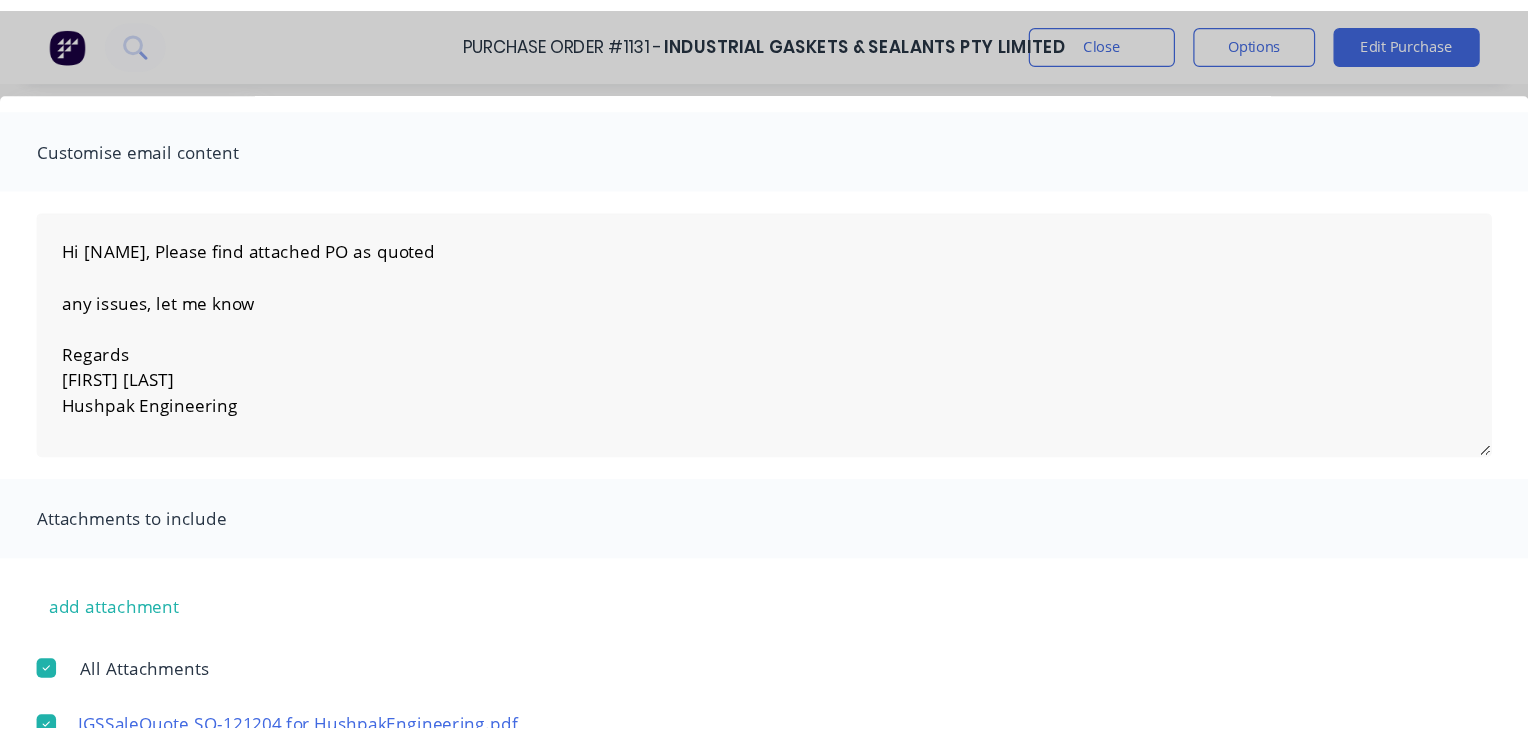 scroll, scrollTop: 98, scrollLeft: 0, axis: vertical 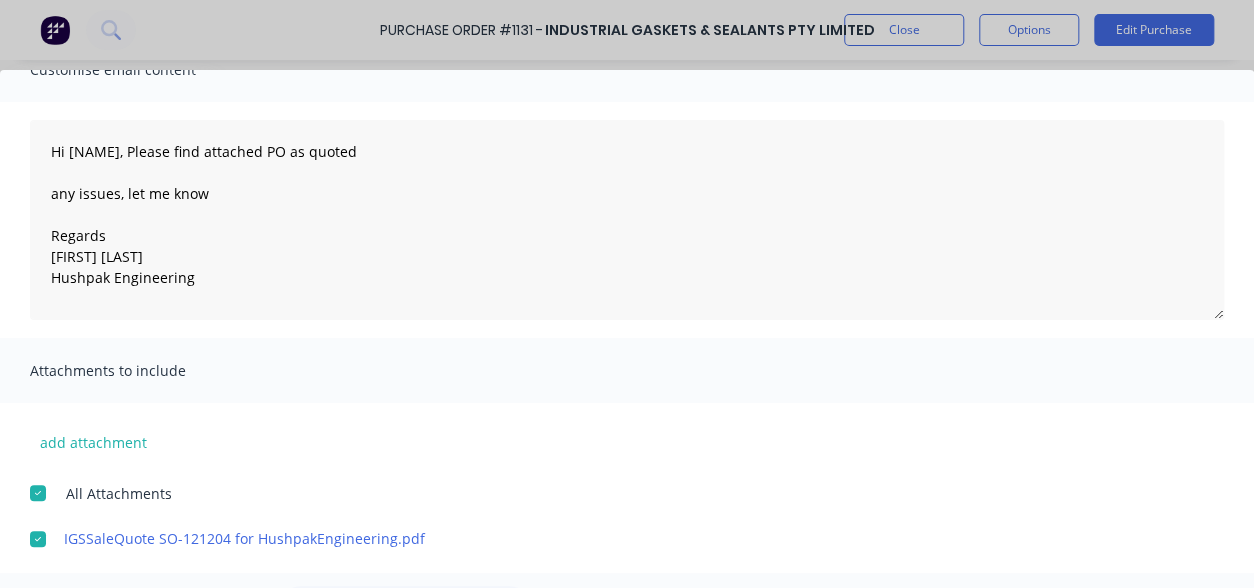 type on "x" 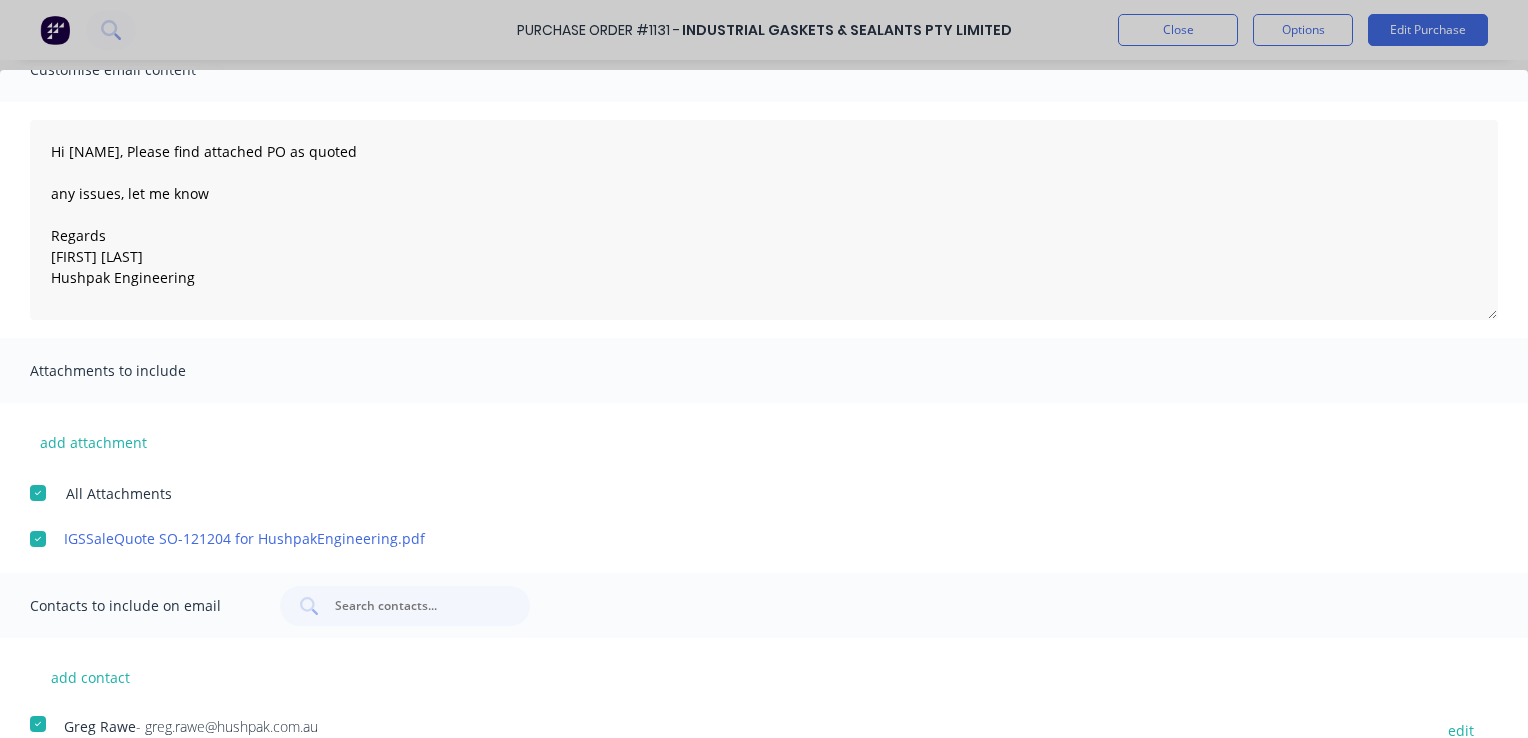 drag, startPoint x: 443, startPoint y: 731, endPoint x: 450, endPoint y: 691, distance: 40.60788 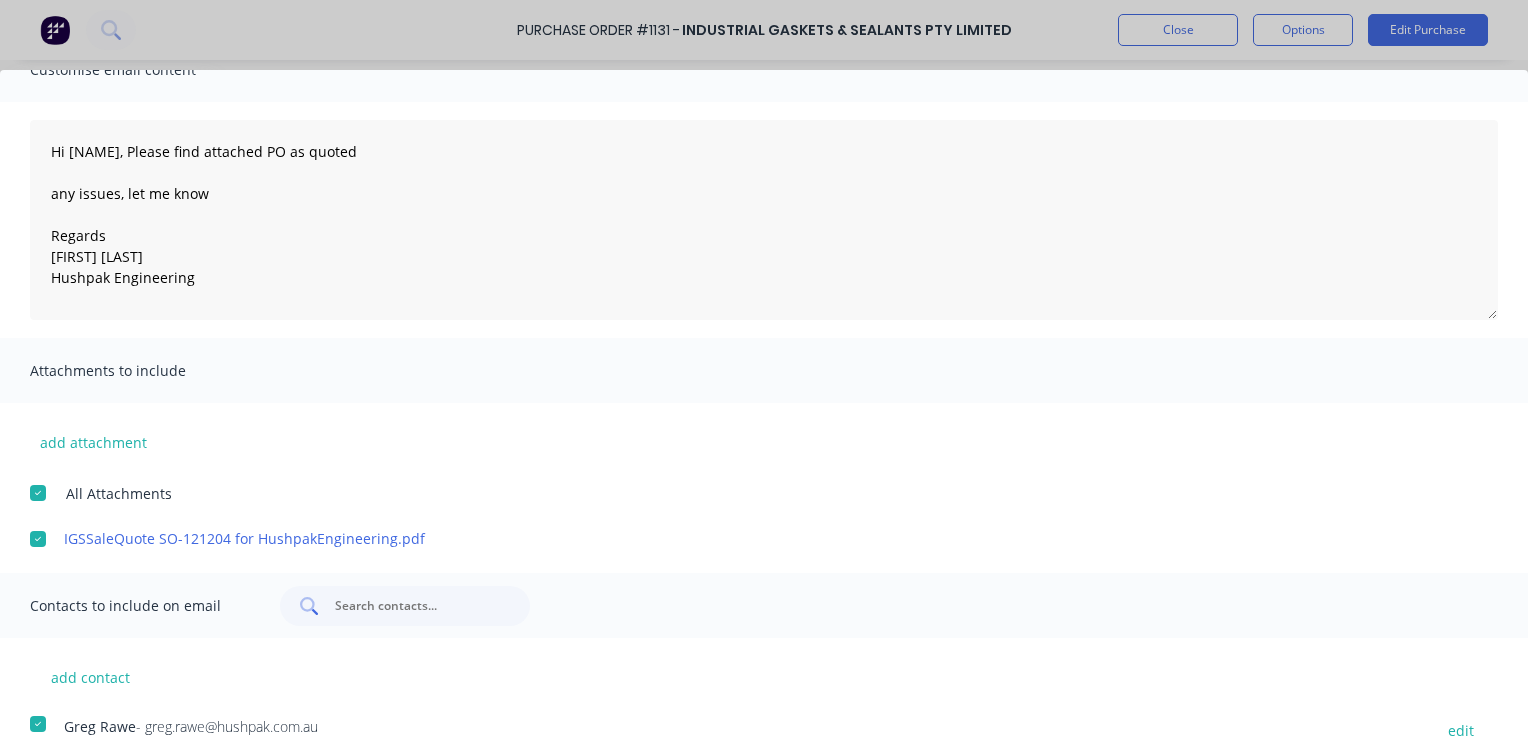 scroll, scrollTop: 0, scrollLeft: 0, axis: both 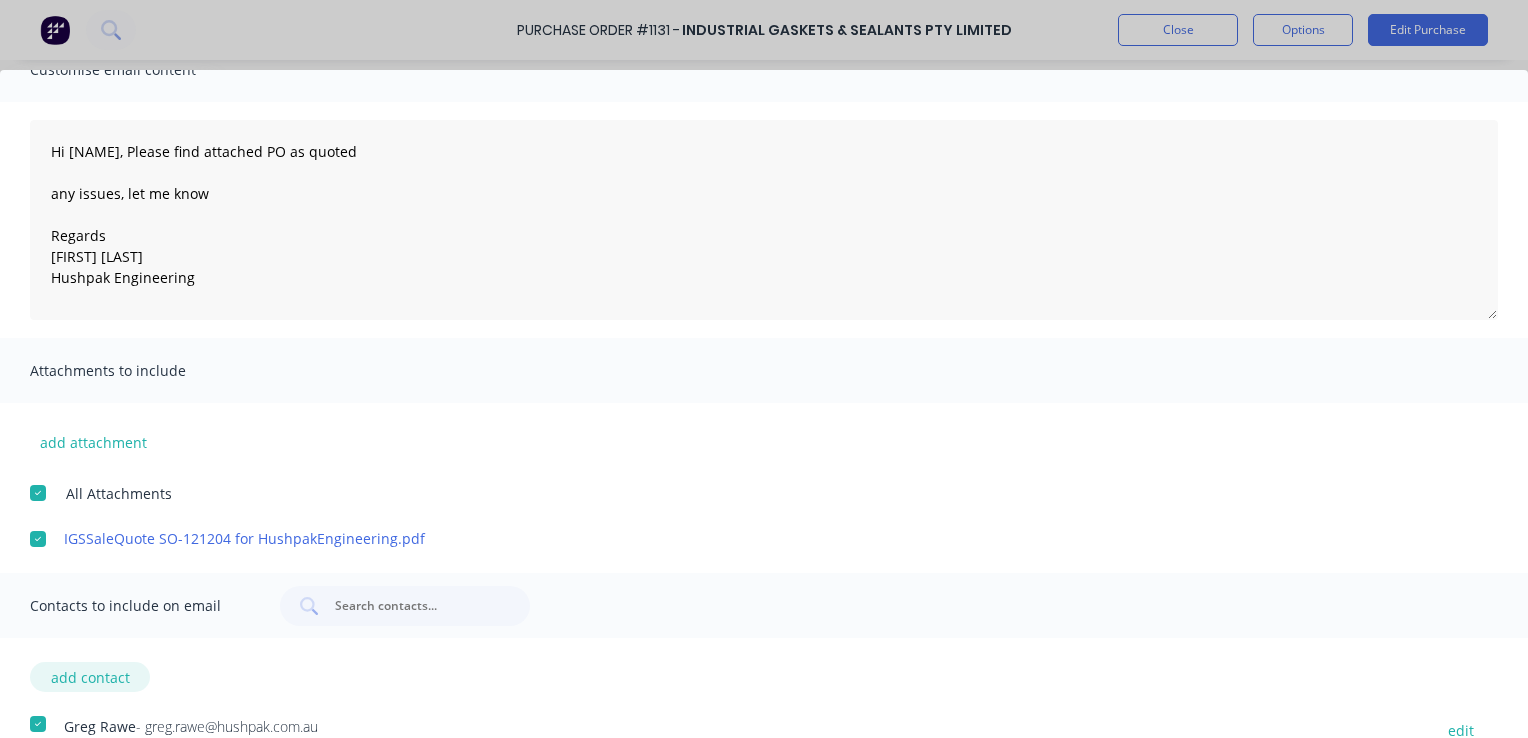click on "add contact" at bounding box center [90, 677] 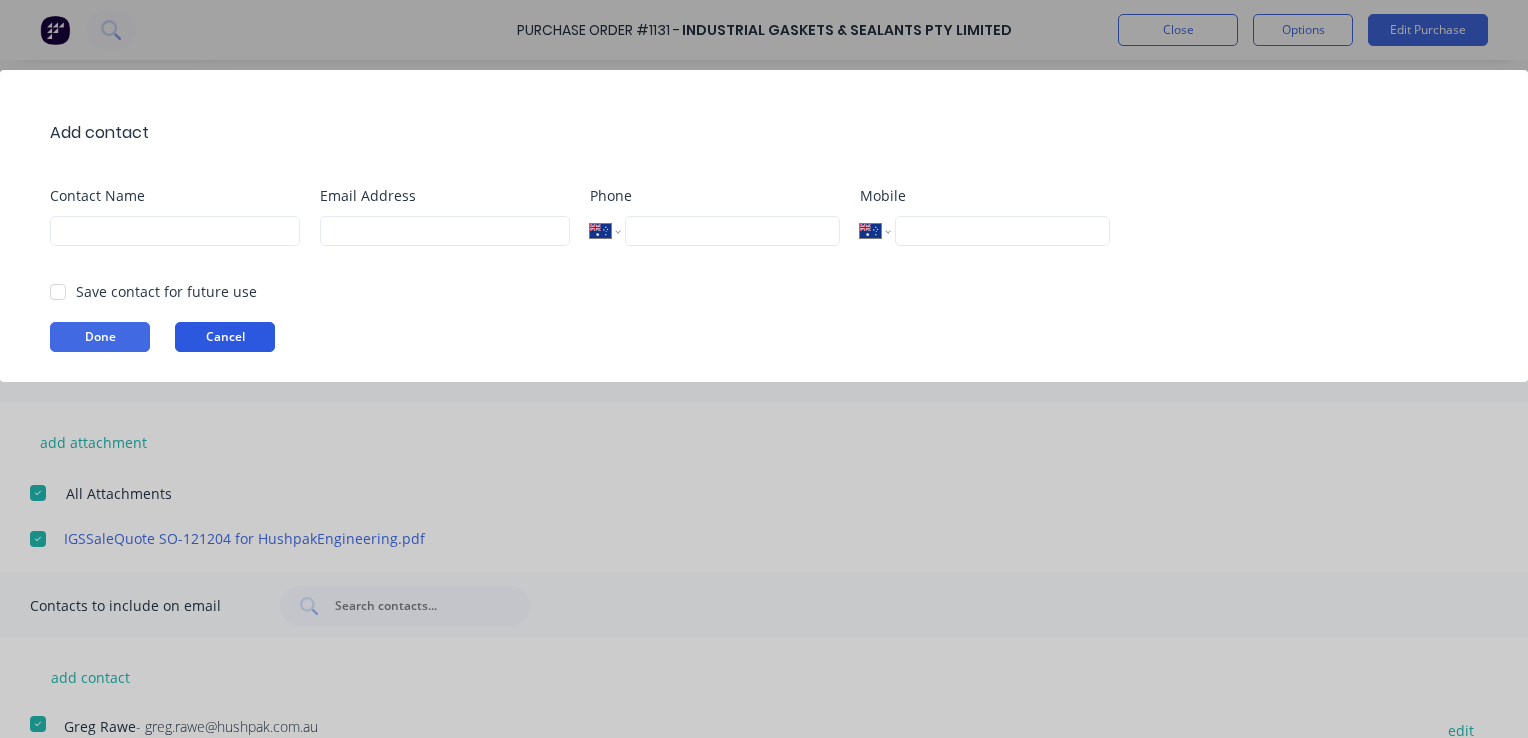 click on "Cancel" at bounding box center (225, 337) 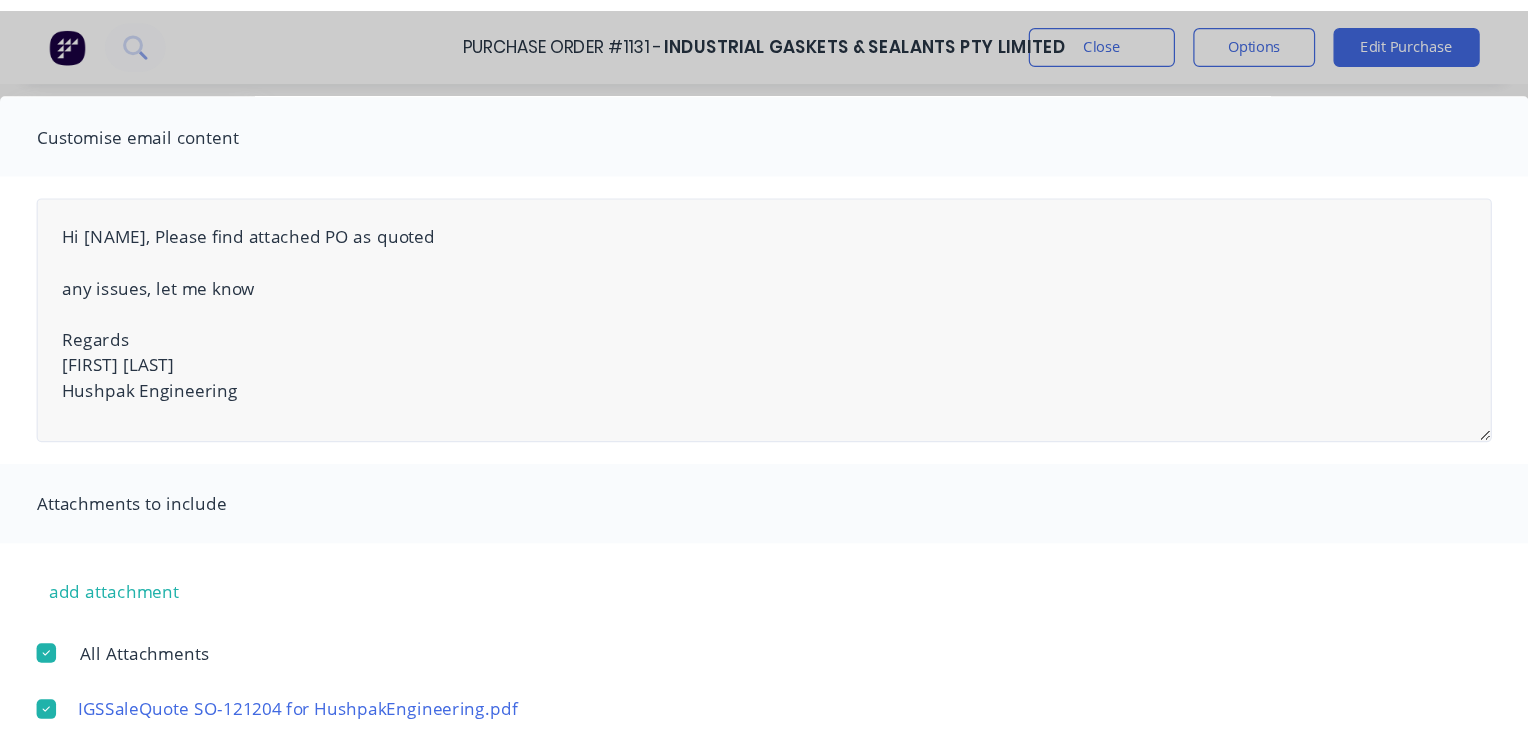 scroll, scrollTop: 98, scrollLeft: 0, axis: vertical 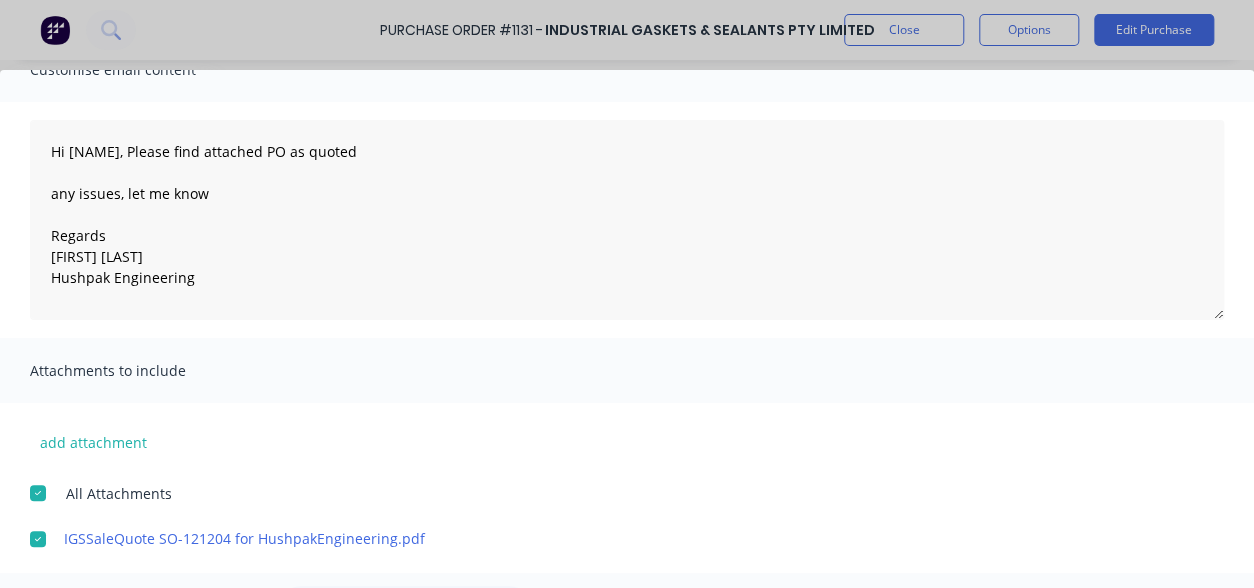 click on "Contacts to include on email" at bounding box center [627, 605] 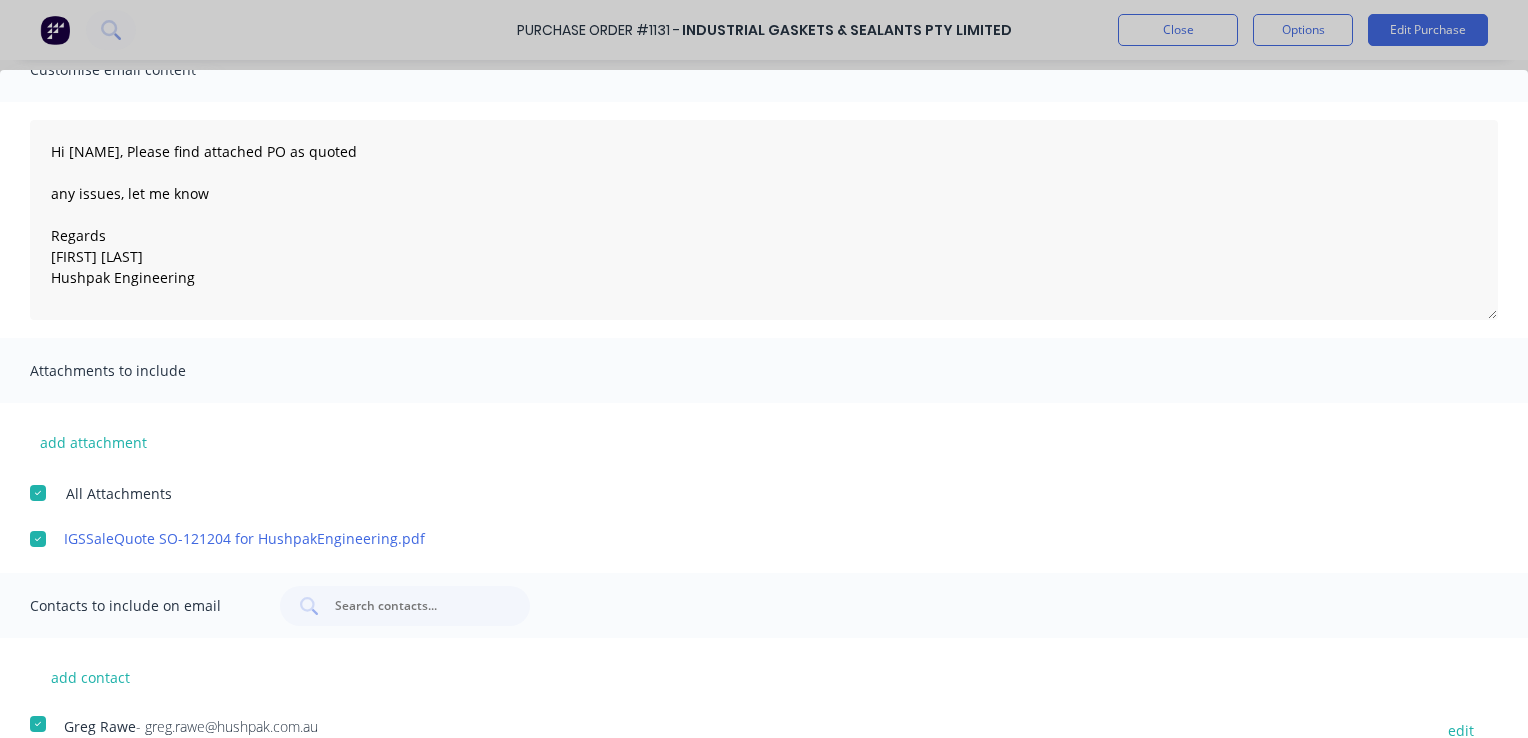 click on "[FIRST] [LAST]  - [EMAIL]" at bounding box center [738, 729] 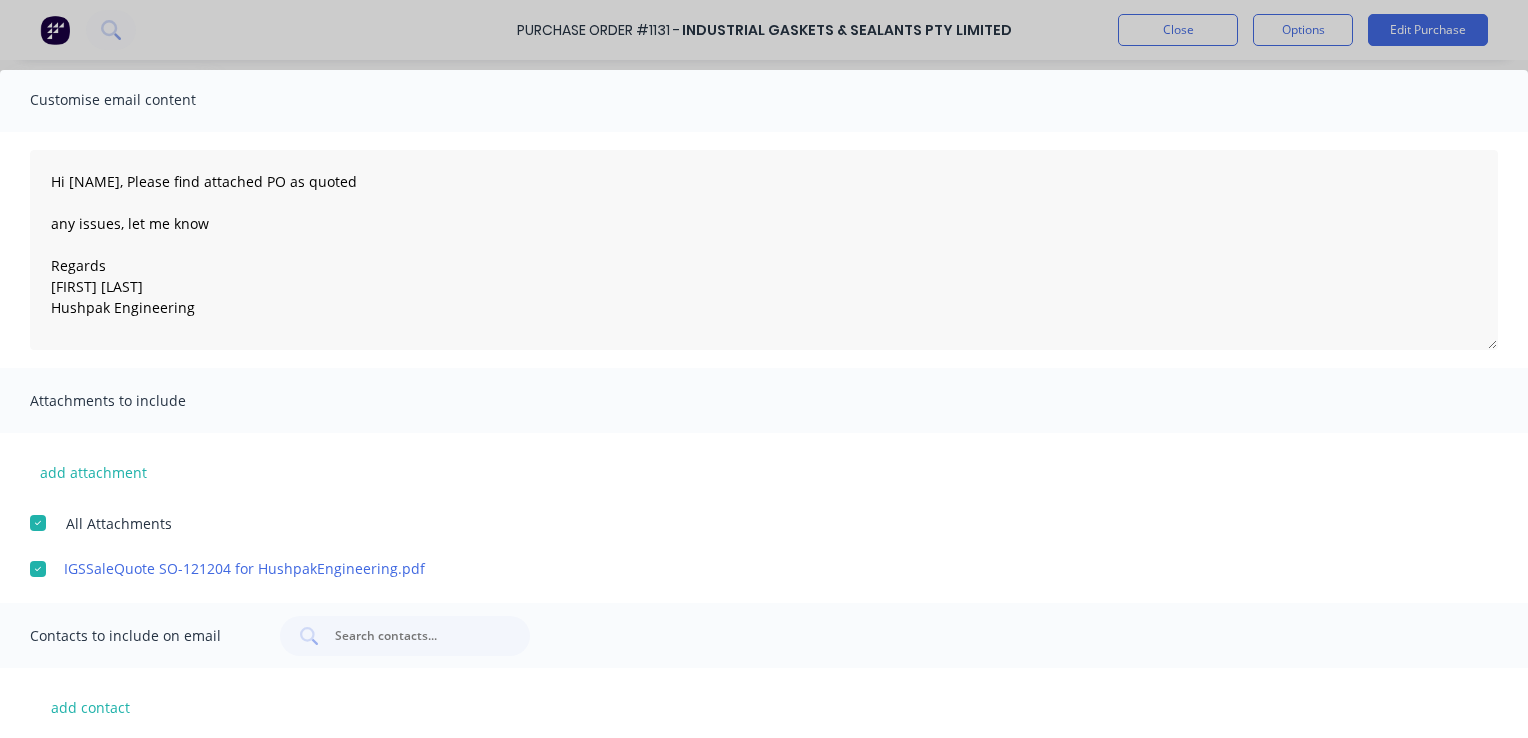 scroll, scrollTop: 98, scrollLeft: 0, axis: vertical 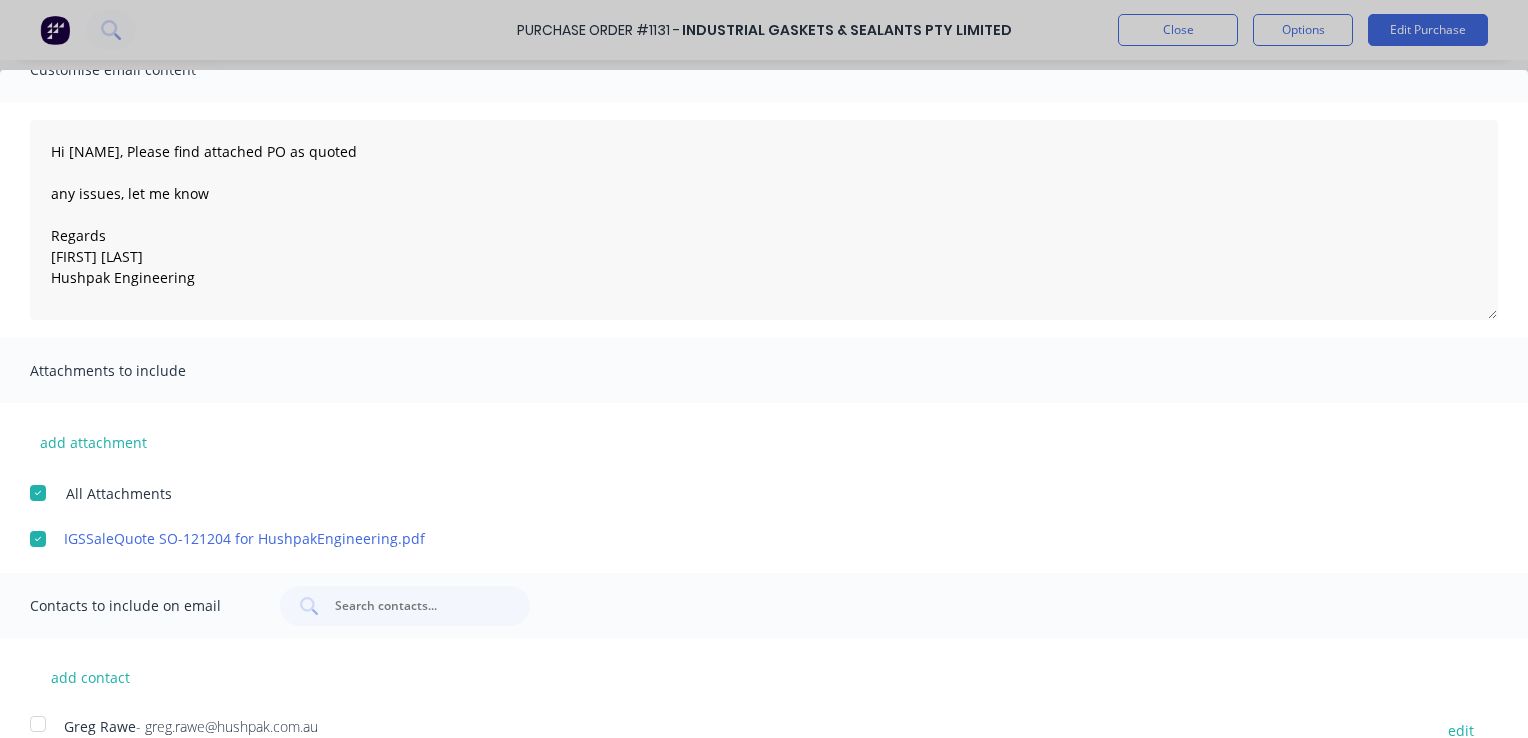 click at bounding box center (38, 724) 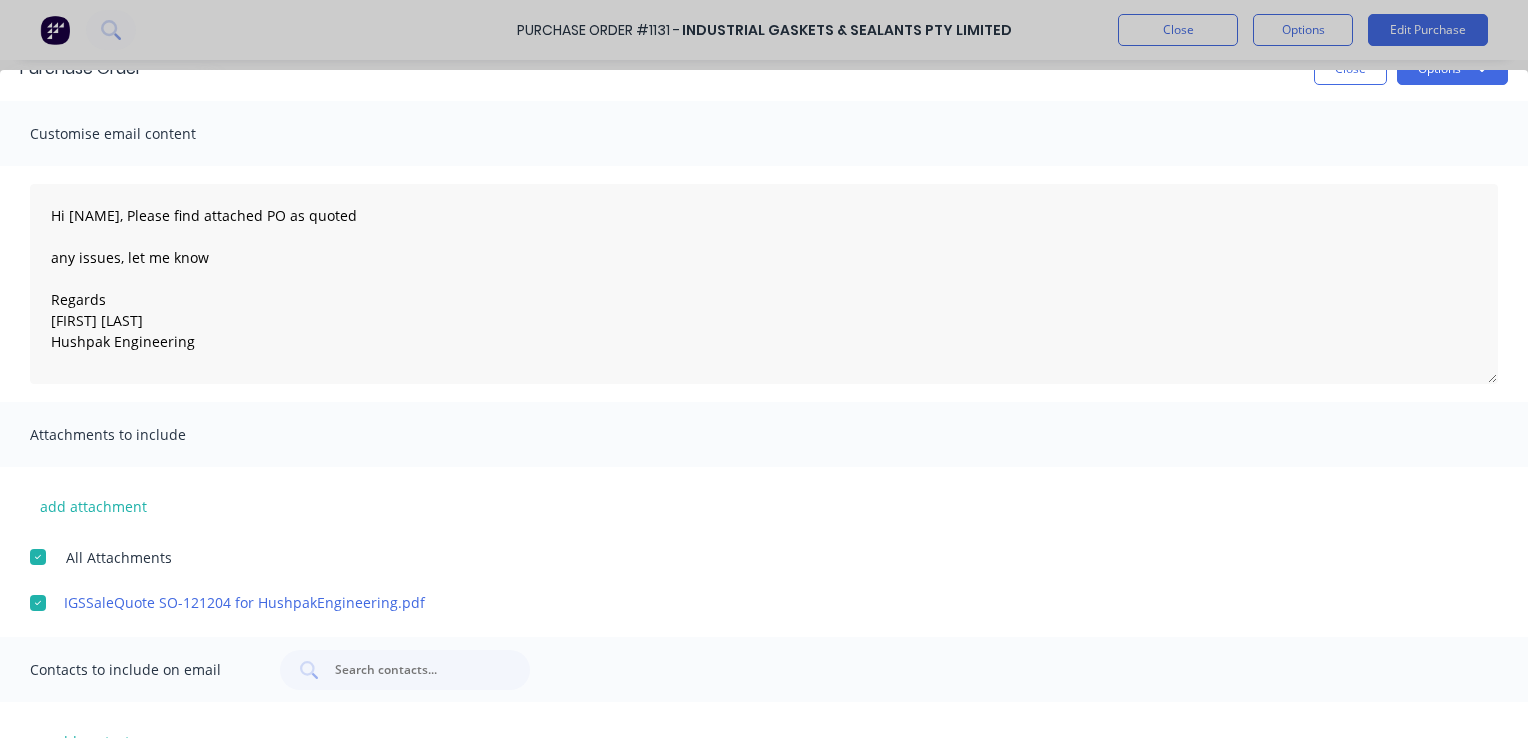scroll, scrollTop: 0, scrollLeft: 0, axis: both 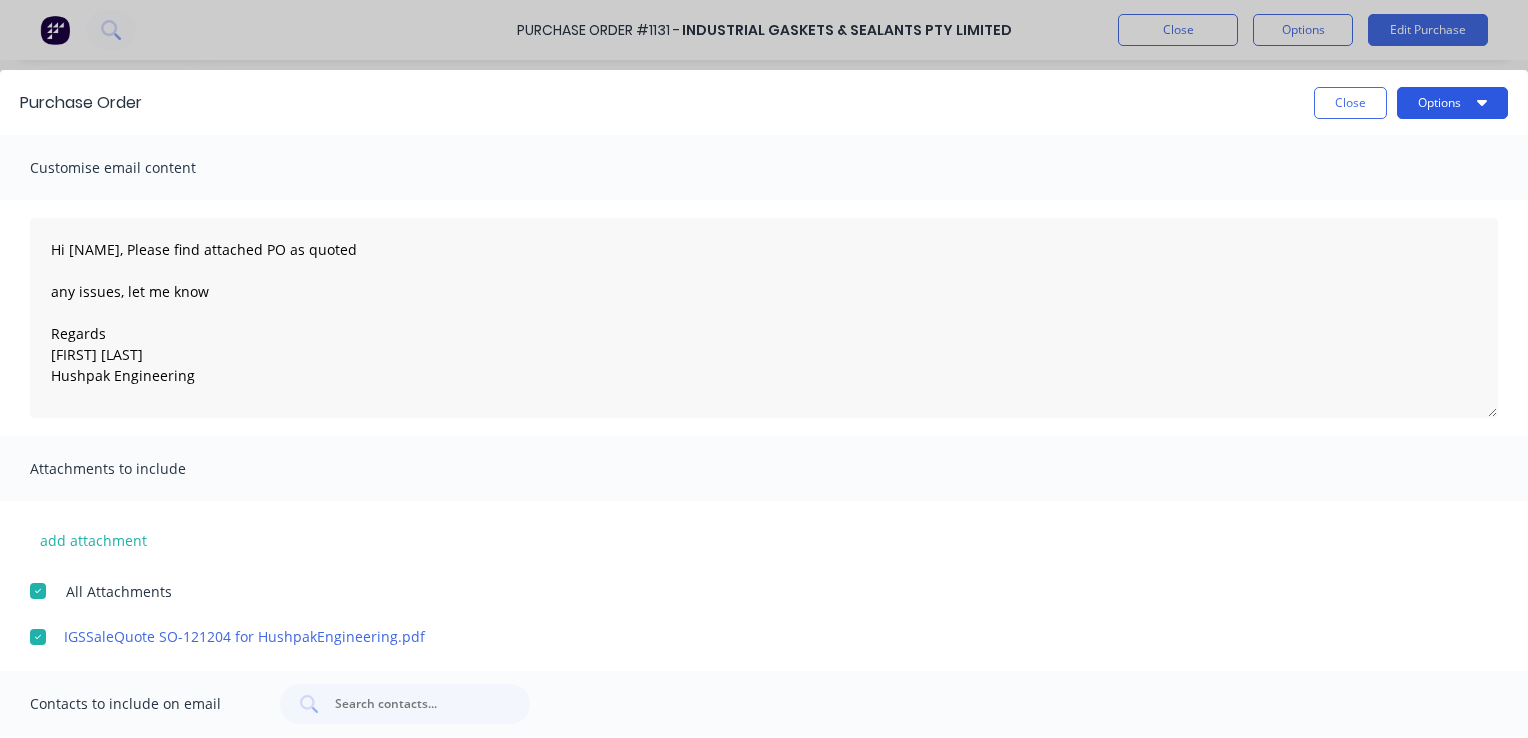 click on "Options" at bounding box center [1452, 103] 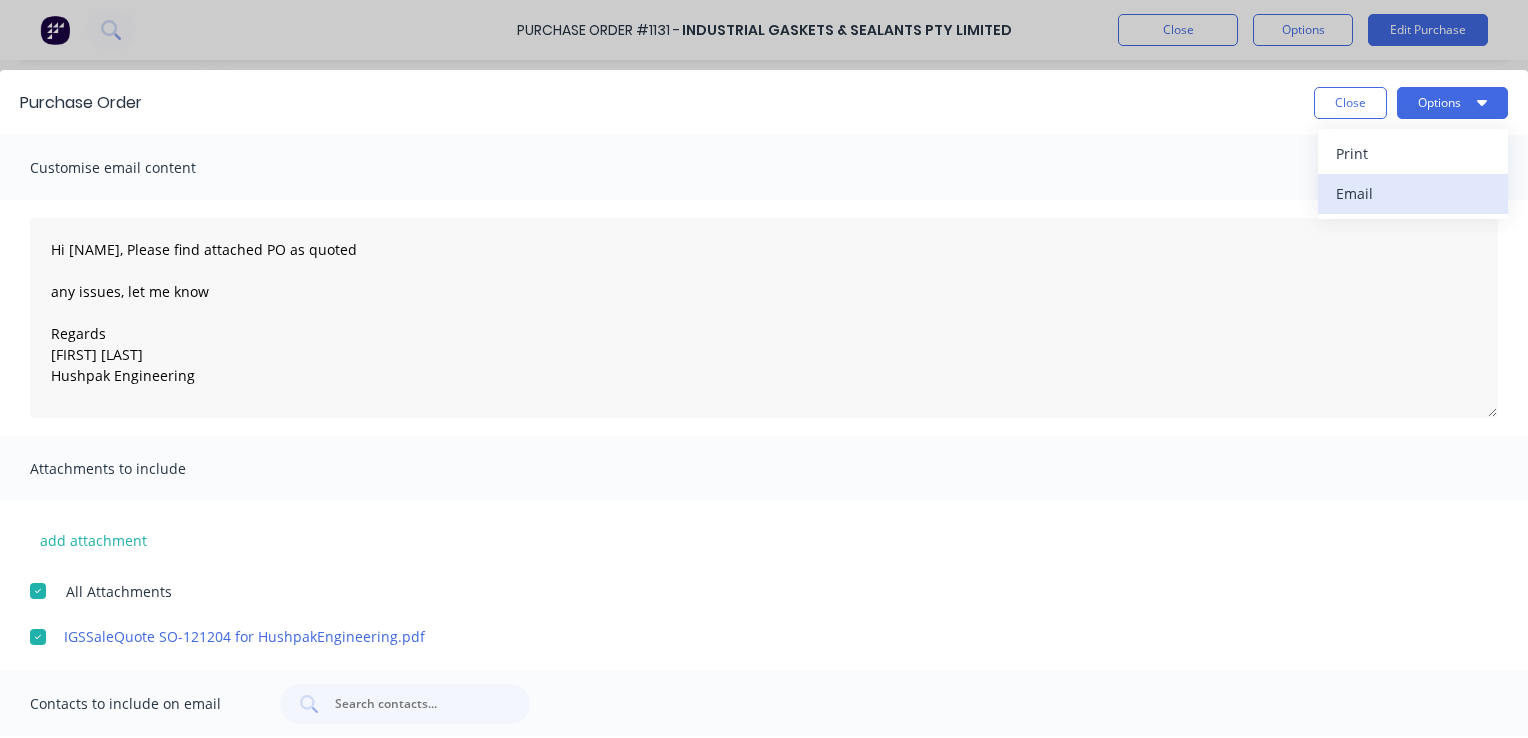 click on "Email" at bounding box center (1413, 193) 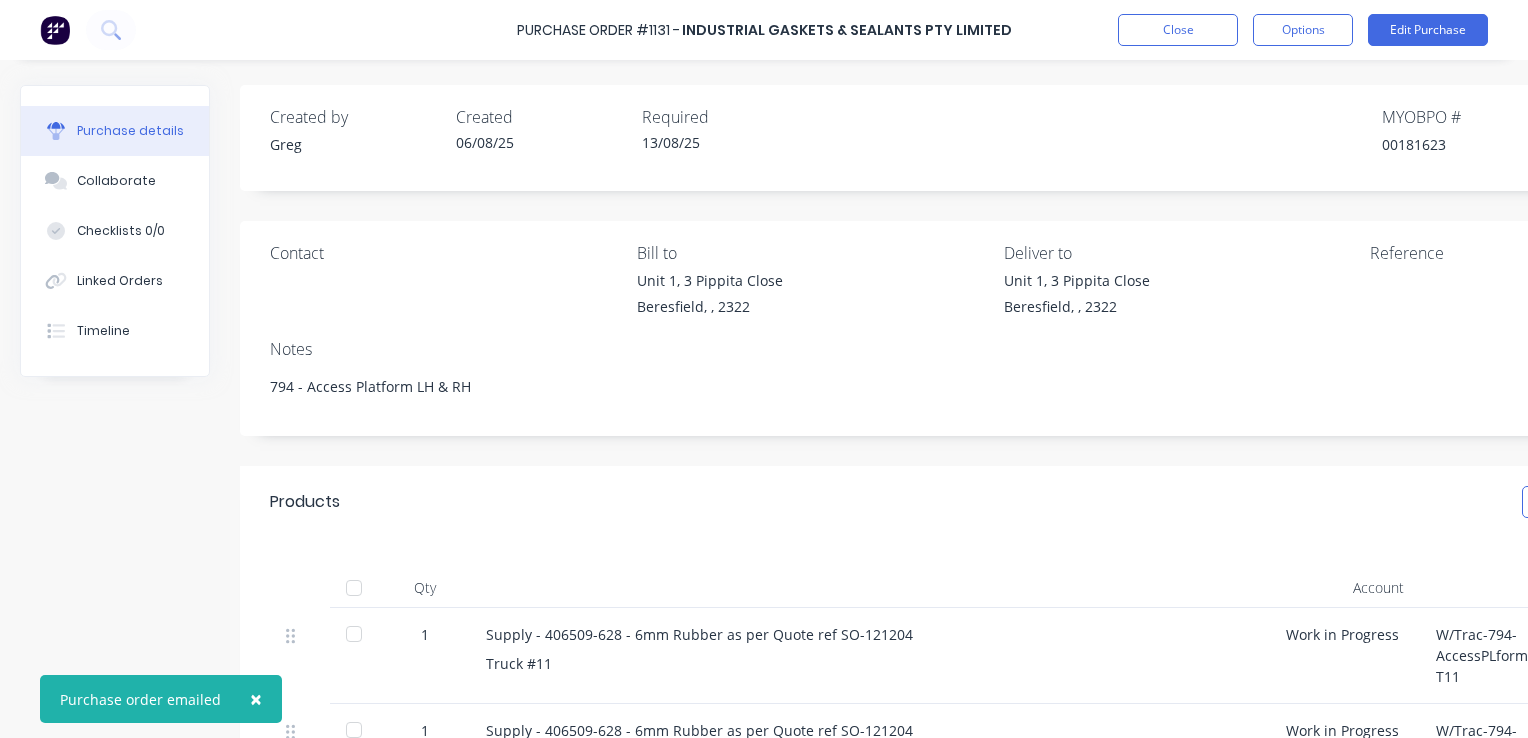 type on "x" 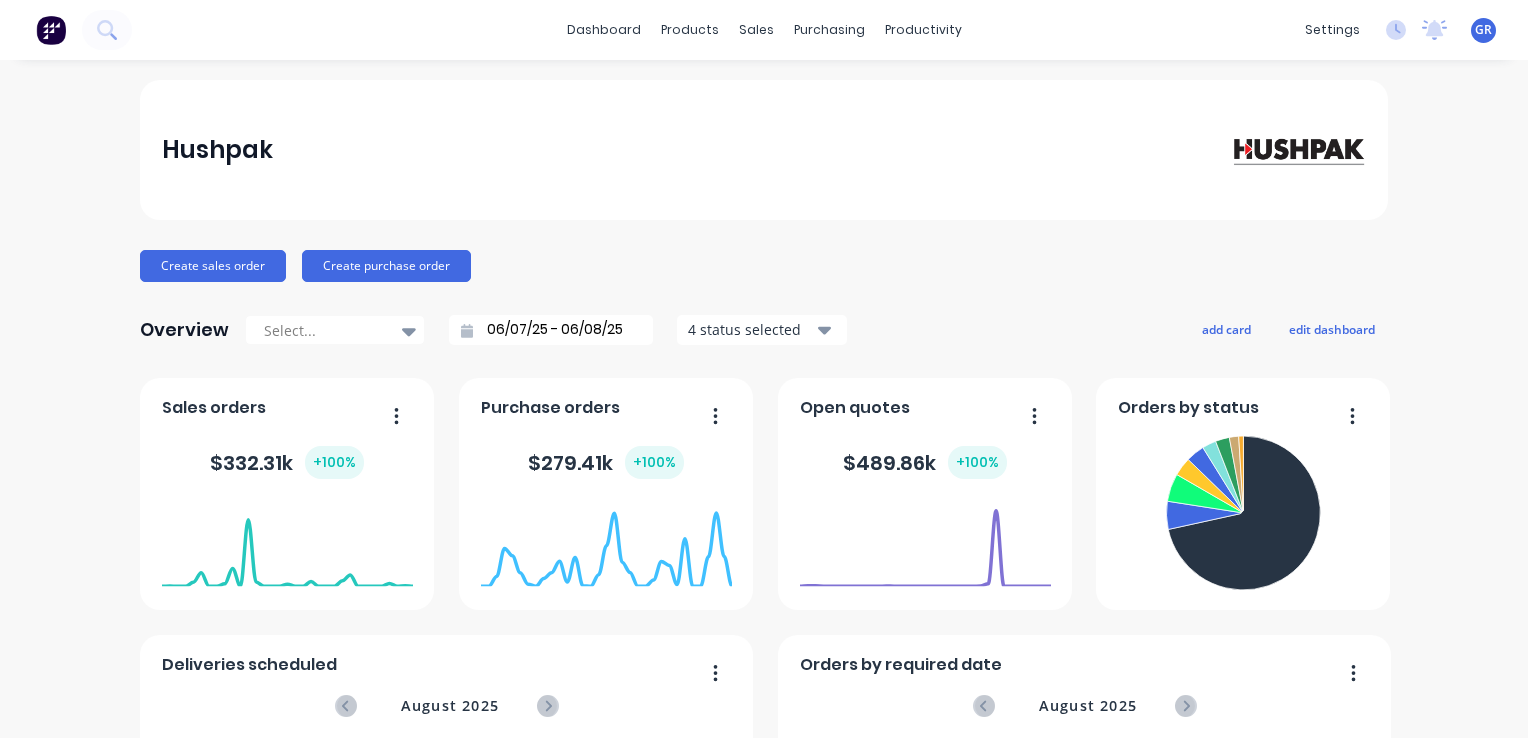 scroll, scrollTop: 0, scrollLeft: 0, axis: both 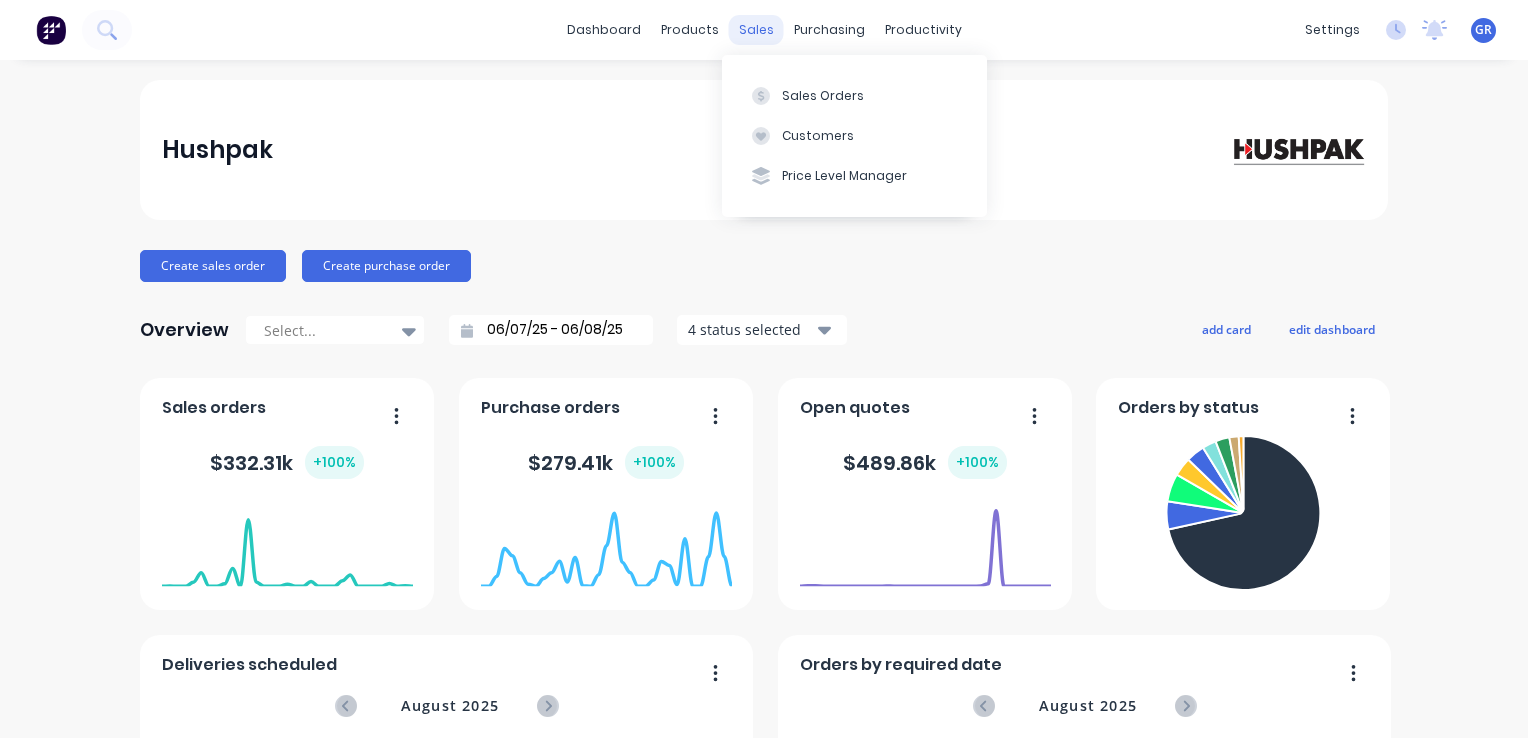 click on "sales" at bounding box center (756, 30) 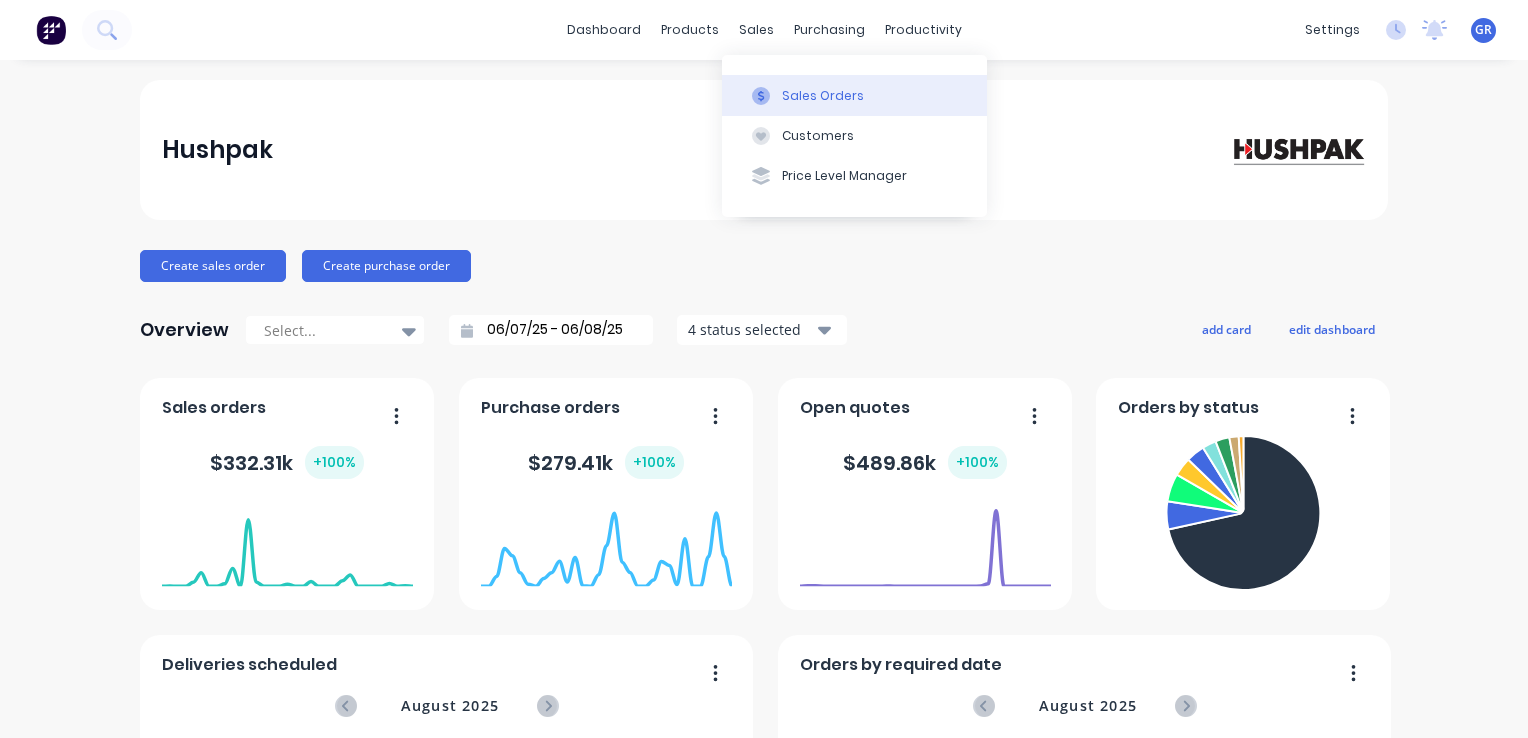 click on "Sales Orders" at bounding box center (854, 95) 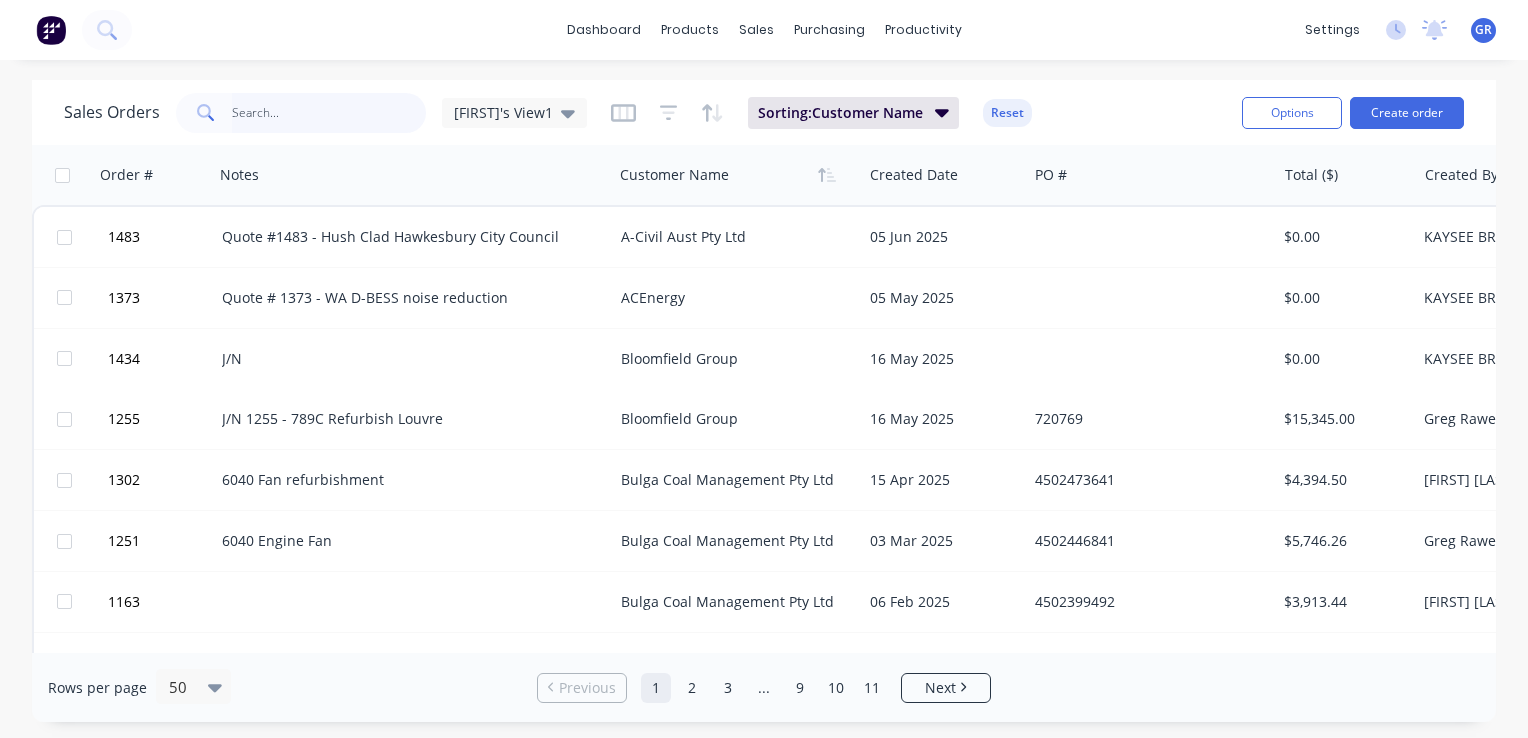click at bounding box center (329, 113) 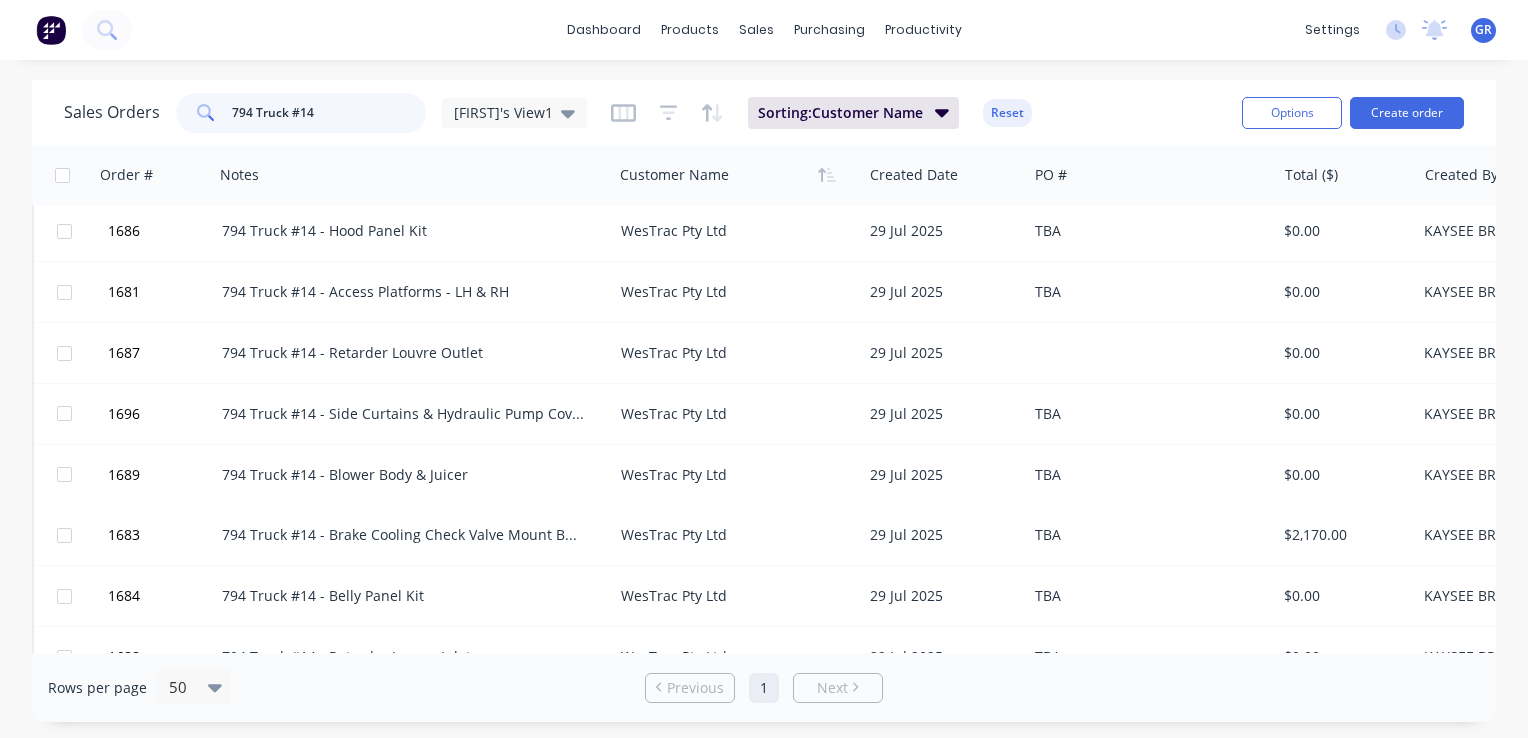 scroll, scrollTop: 476, scrollLeft: 0, axis: vertical 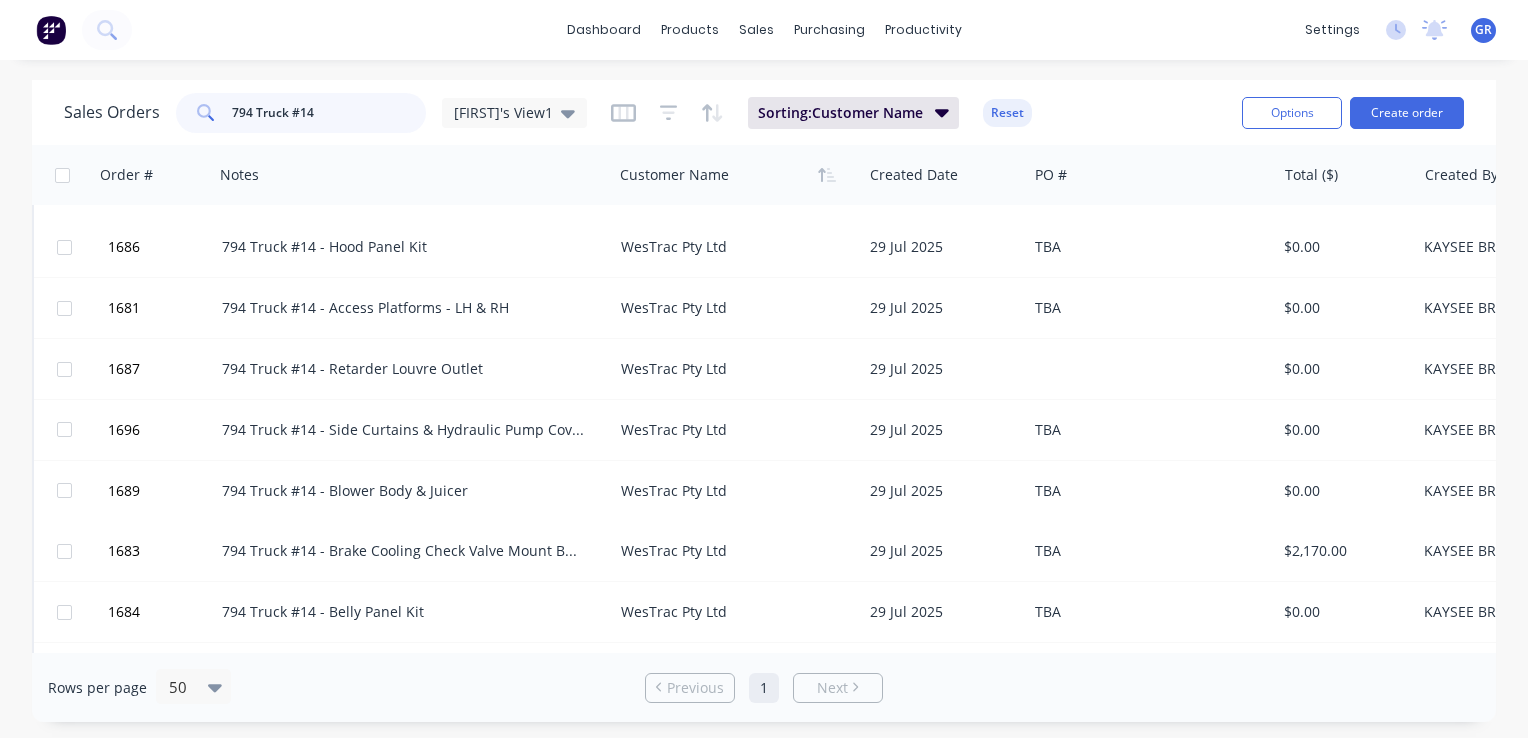 type on "794 Truck #14" 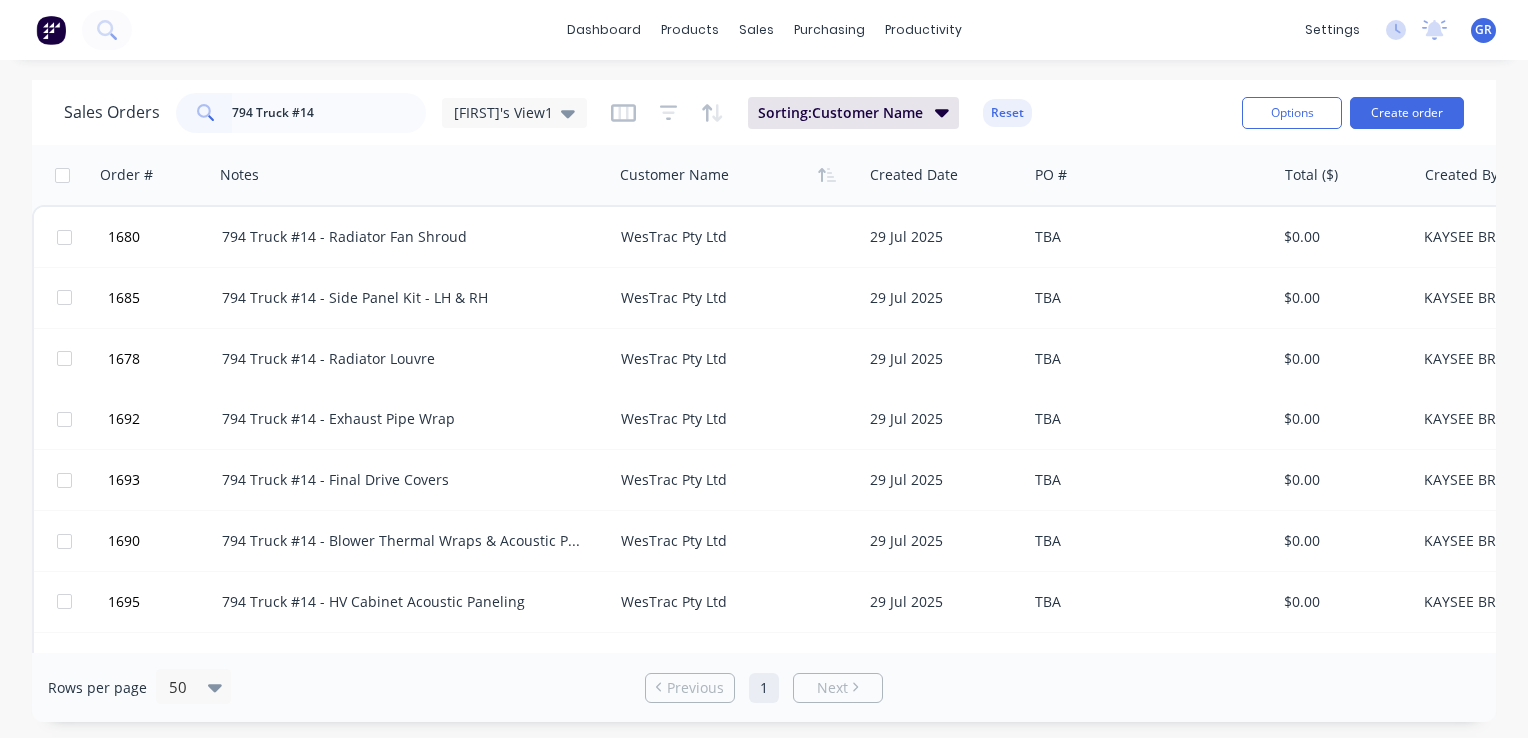 scroll, scrollTop: 0, scrollLeft: 0, axis: both 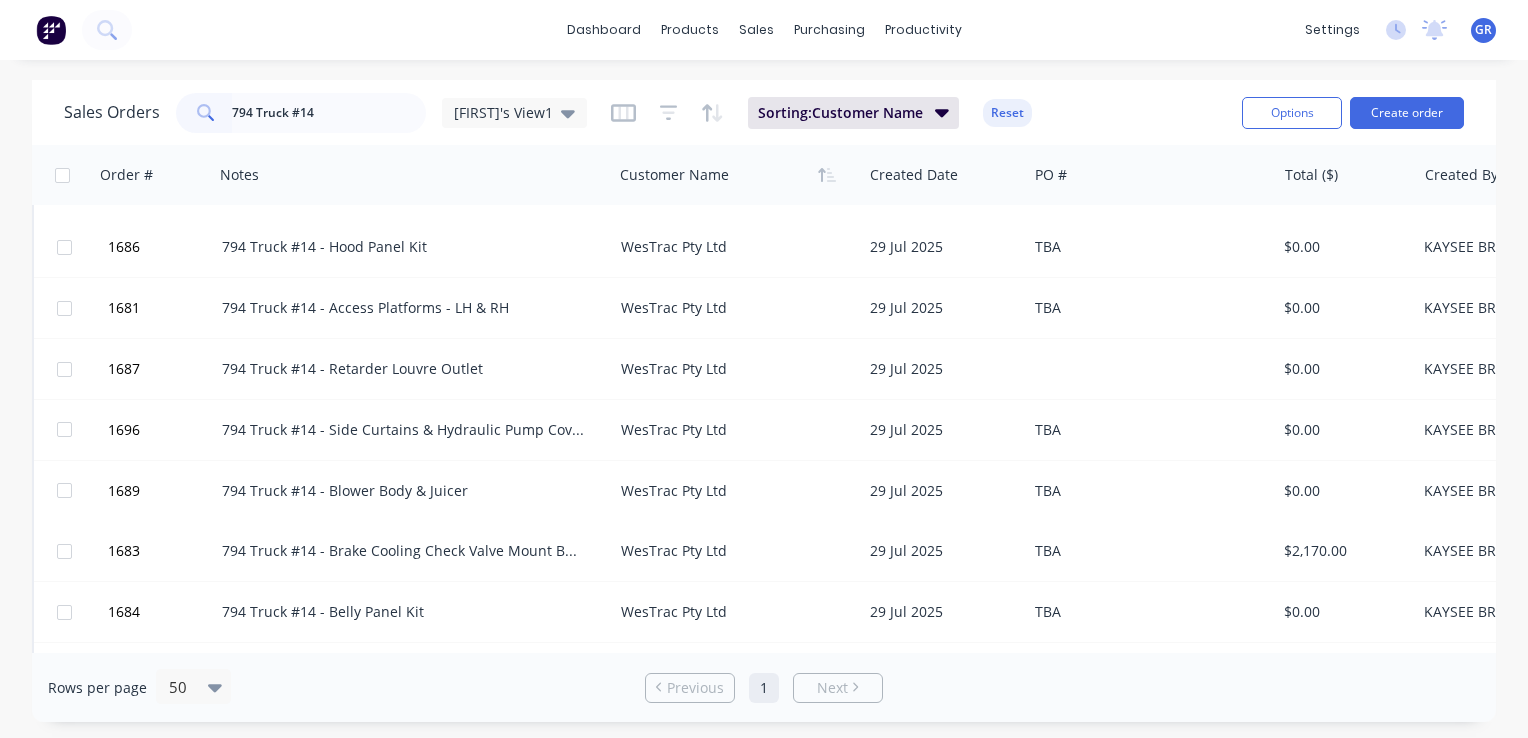 drag, startPoint x: 322, startPoint y: 111, endPoint x: 203, endPoint y: 110, distance: 119.0042 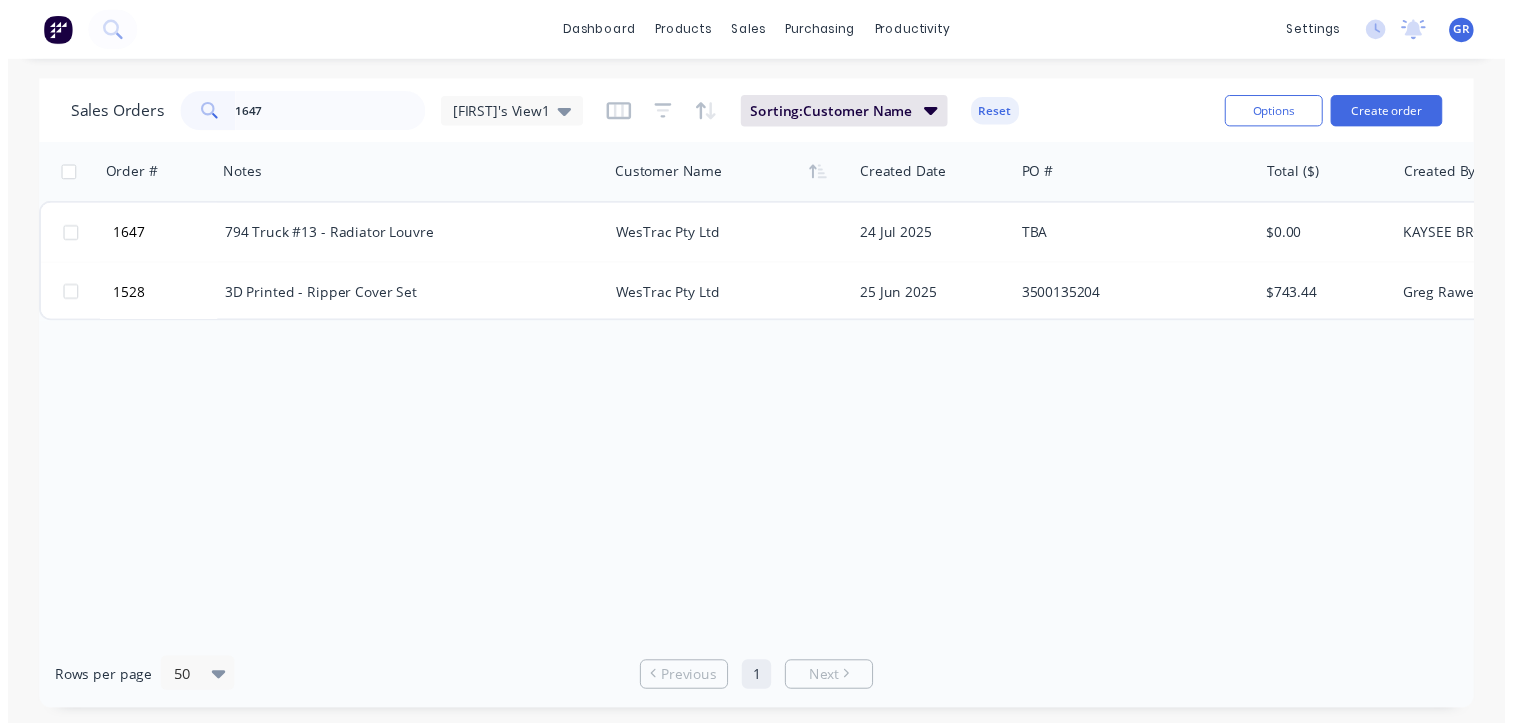 scroll, scrollTop: 0, scrollLeft: 0, axis: both 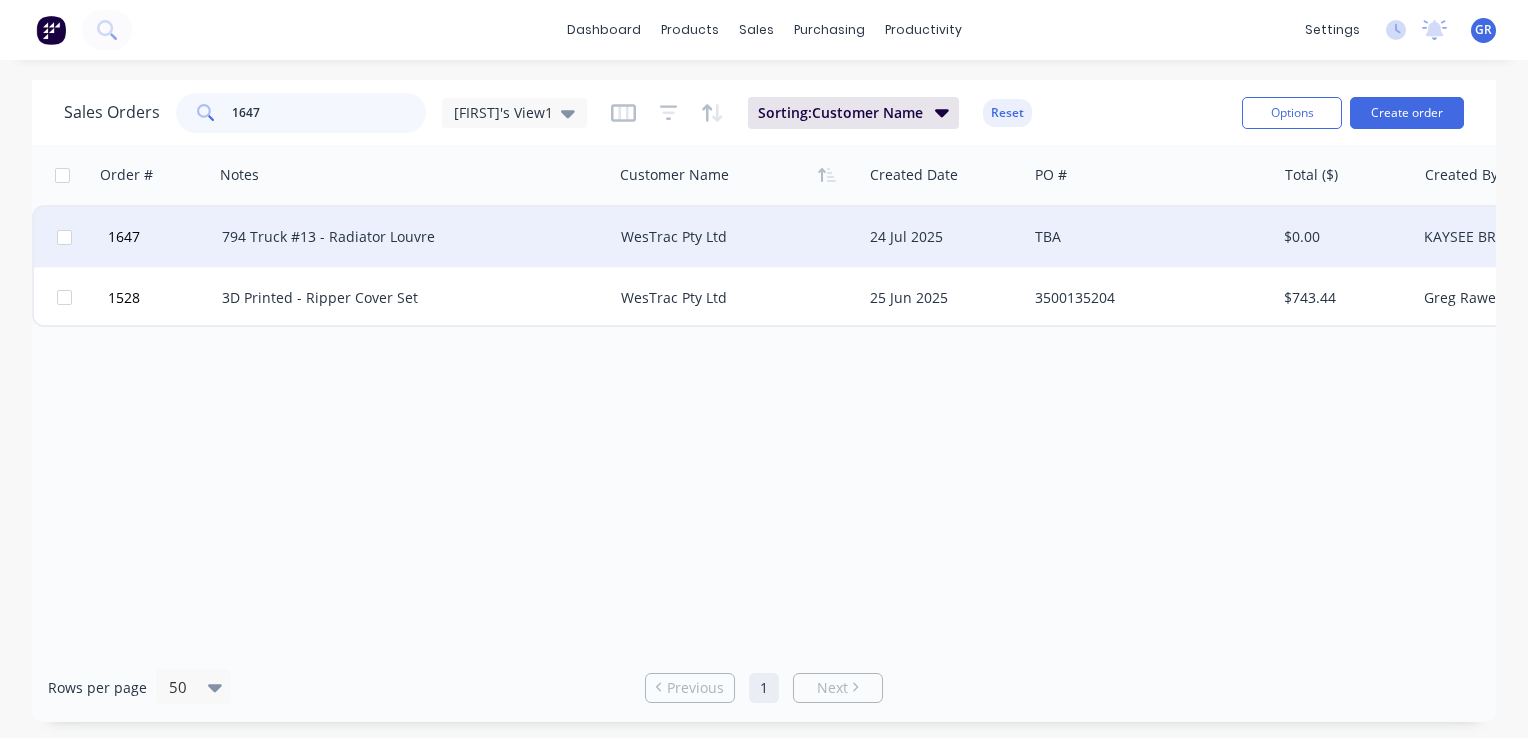 type on "1647" 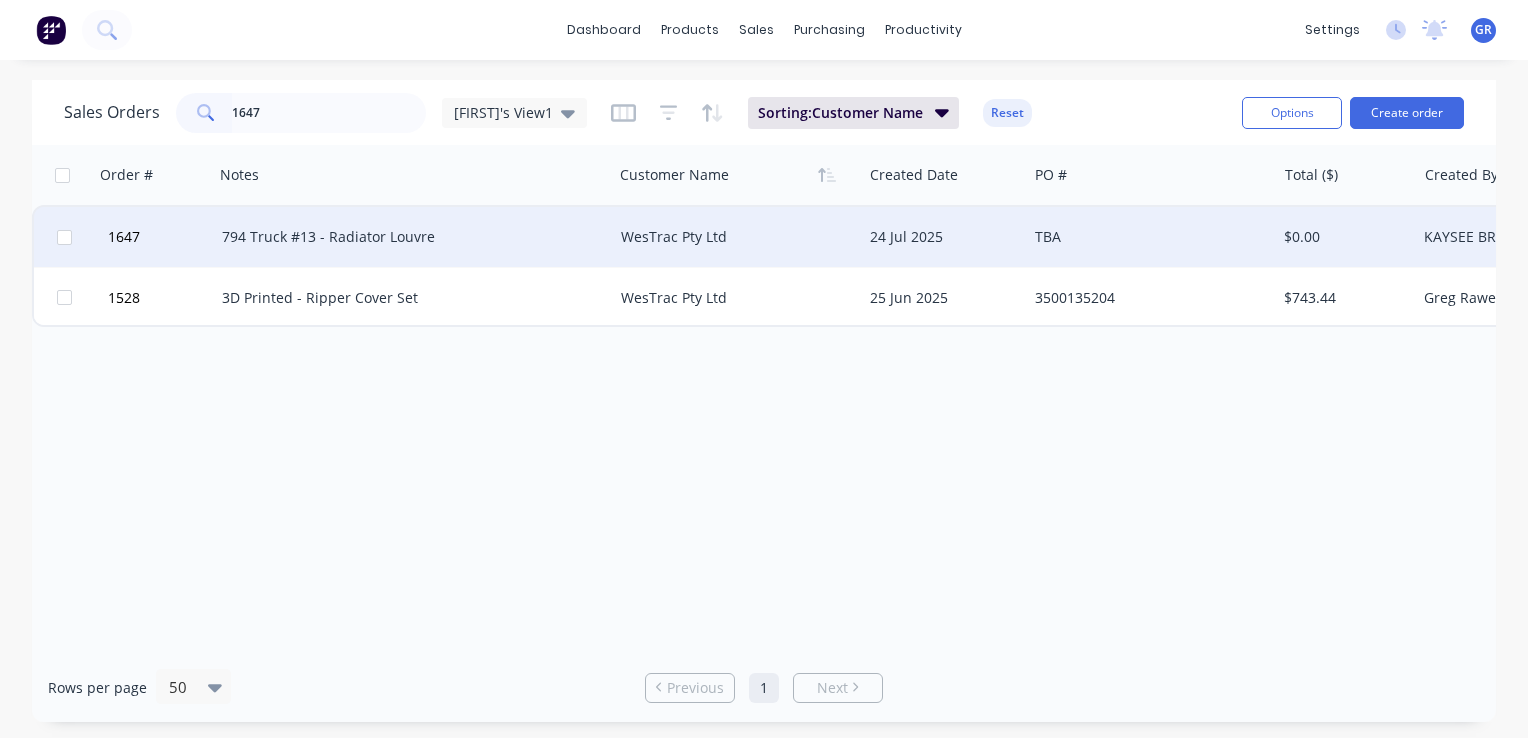 click on "794 Truck #13 - Radiator Louvre" at bounding box center [404, 237] 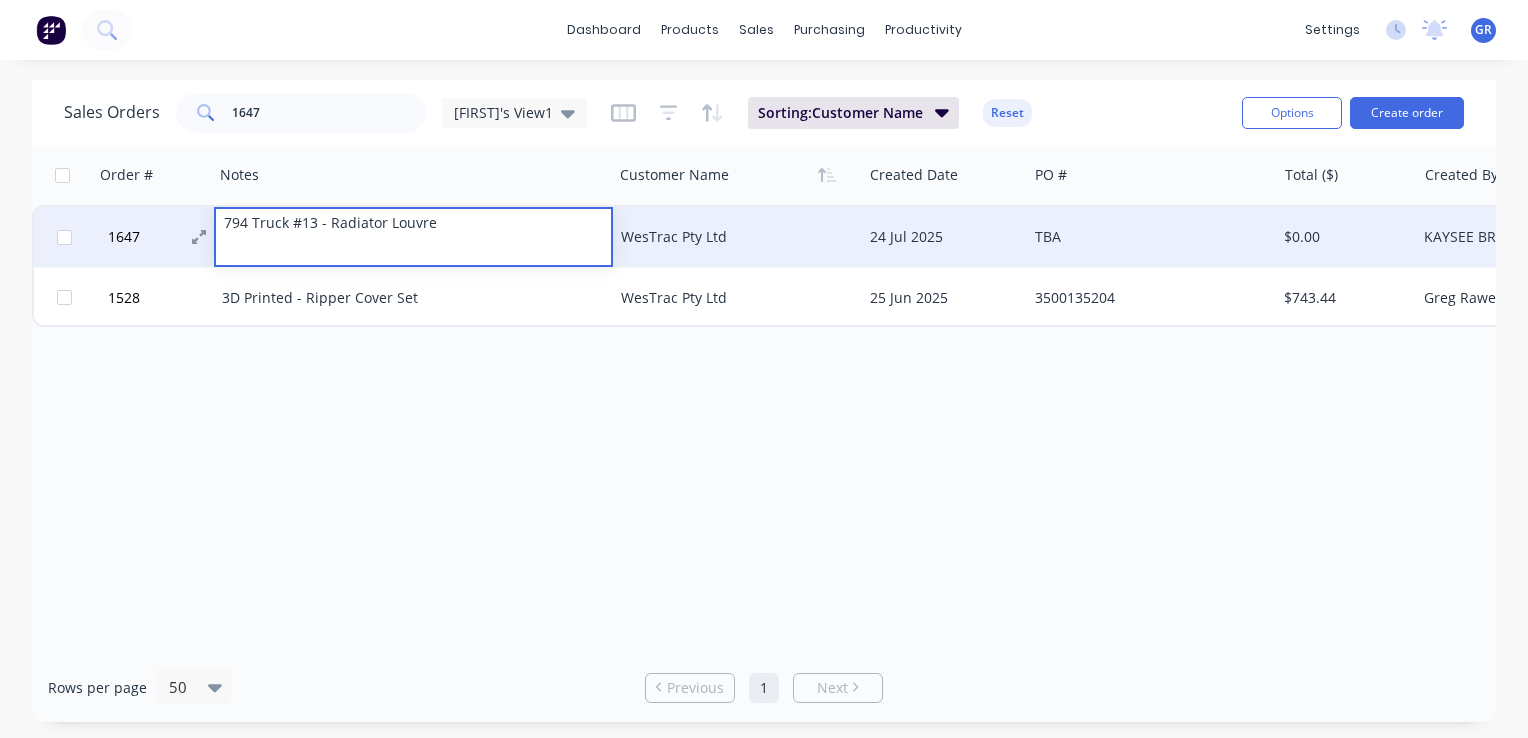 click on "1647" at bounding box center [124, 237] 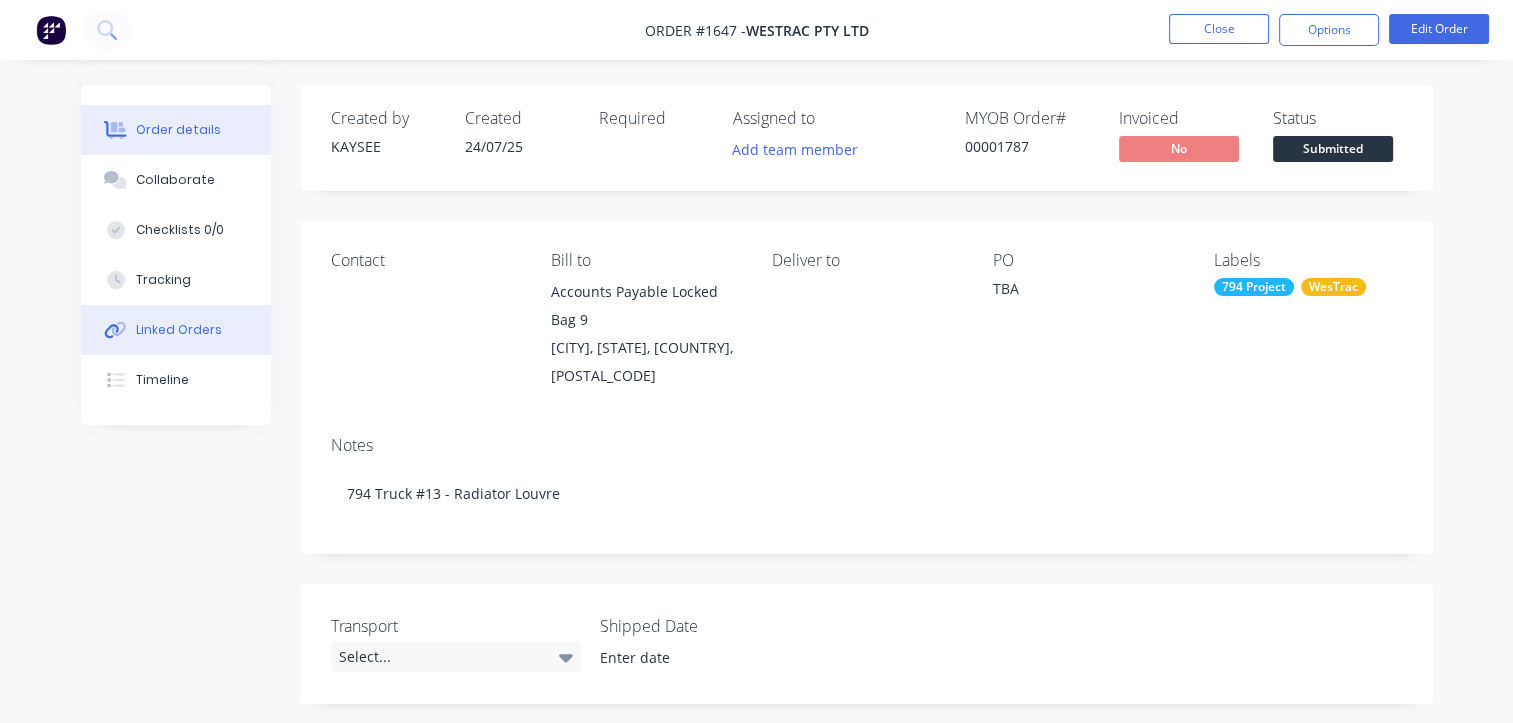 click on "Linked Orders" at bounding box center (176, 330) 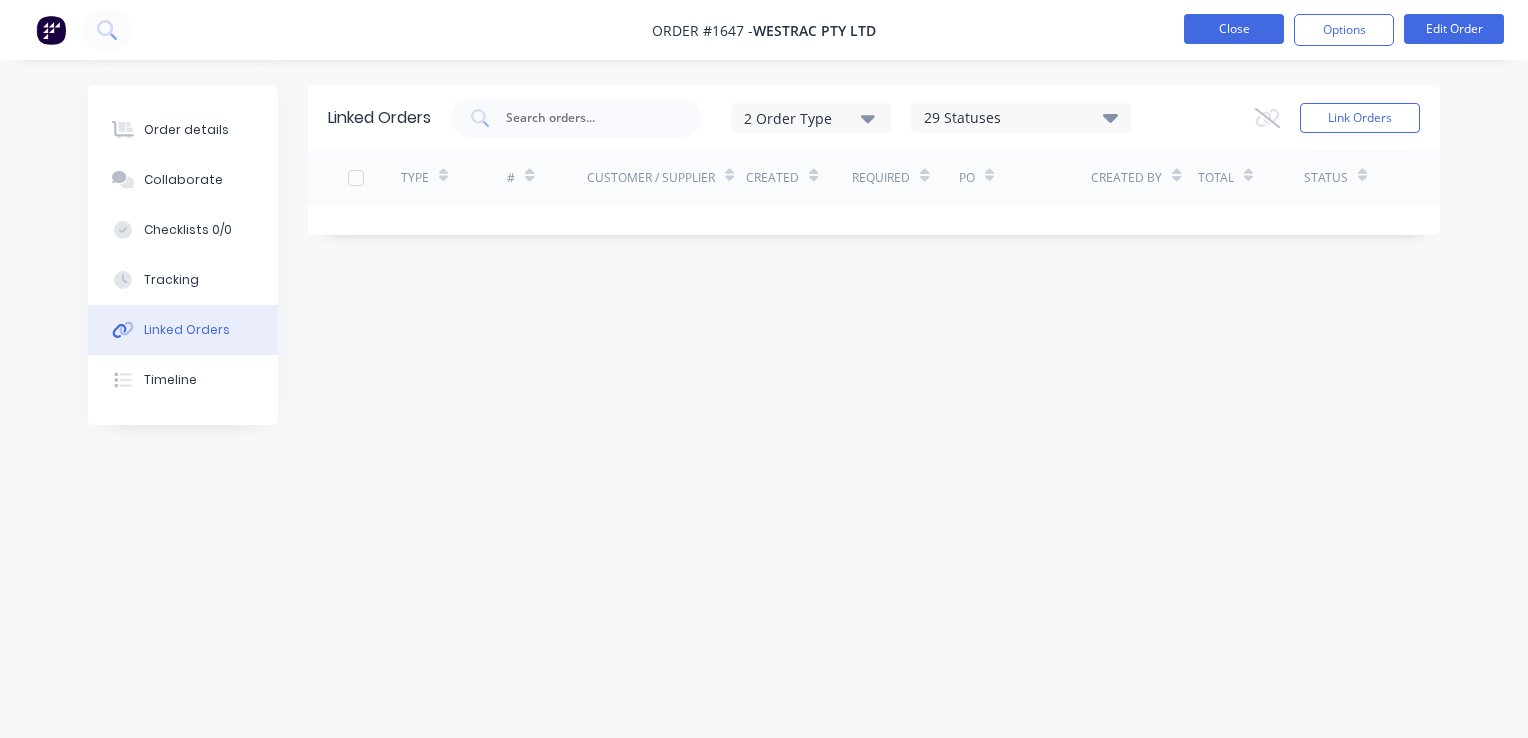 click on "Close" at bounding box center [1234, 29] 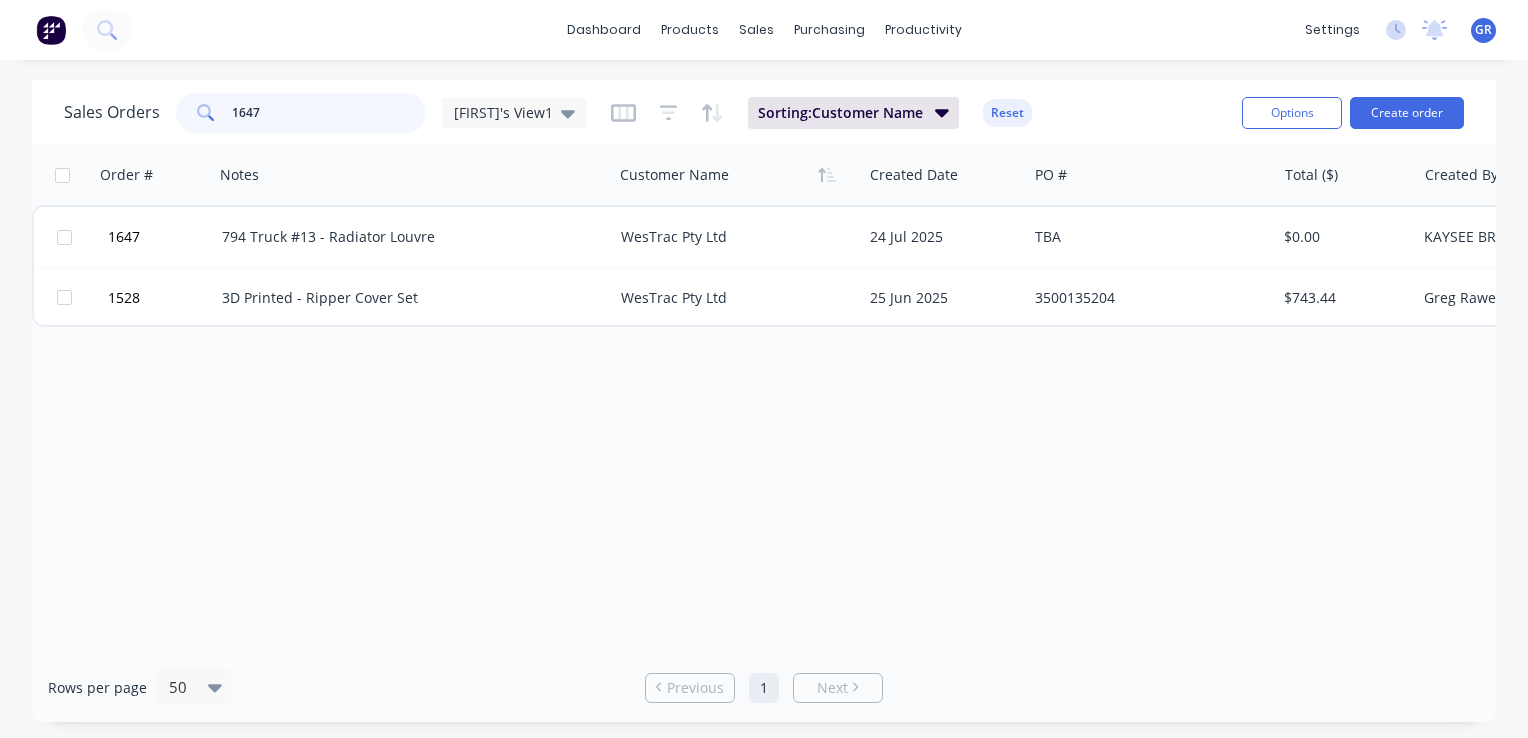 drag, startPoint x: 266, startPoint y: 110, endPoint x: 237, endPoint y: 108, distance: 29.068884 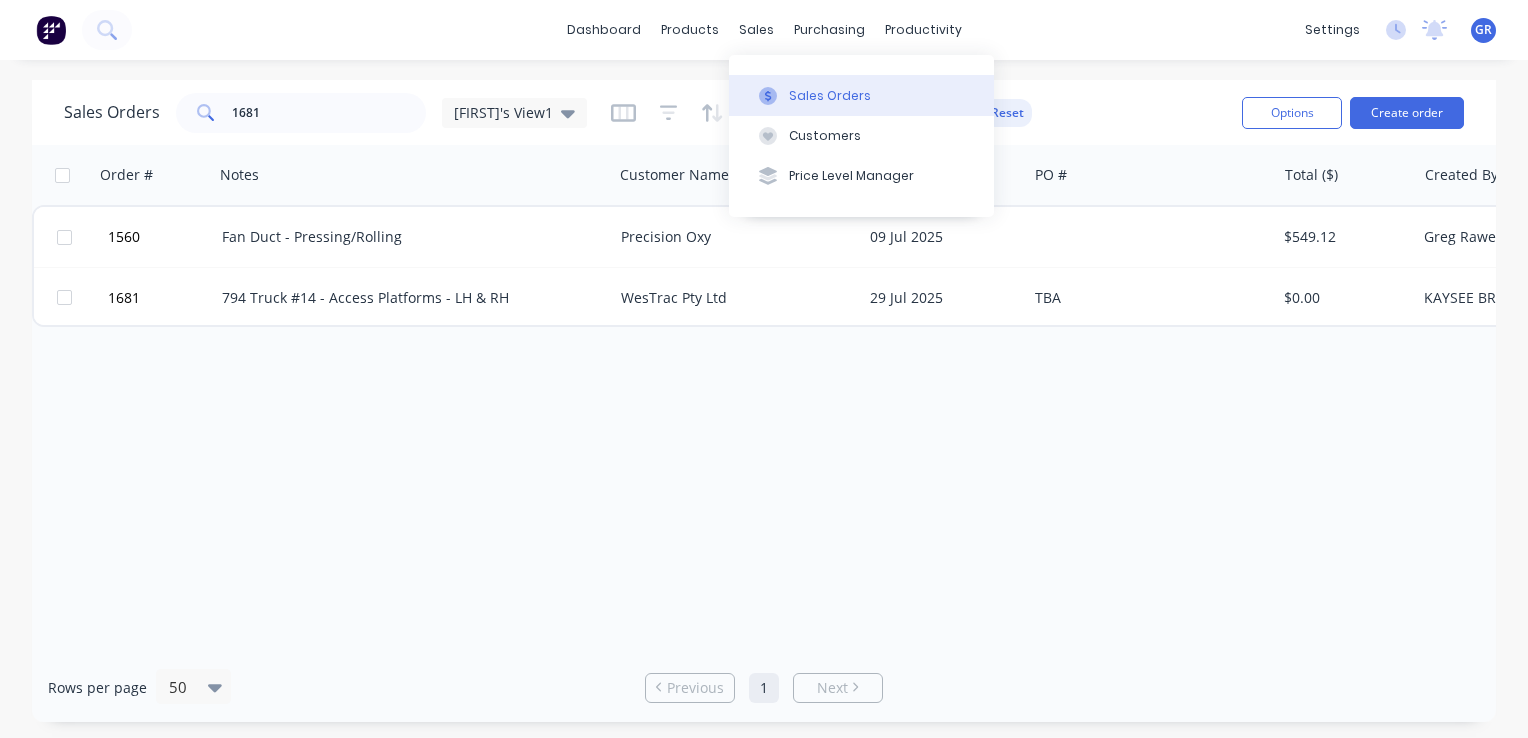 click on "Sales Orders" at bounding box center (830, 96) 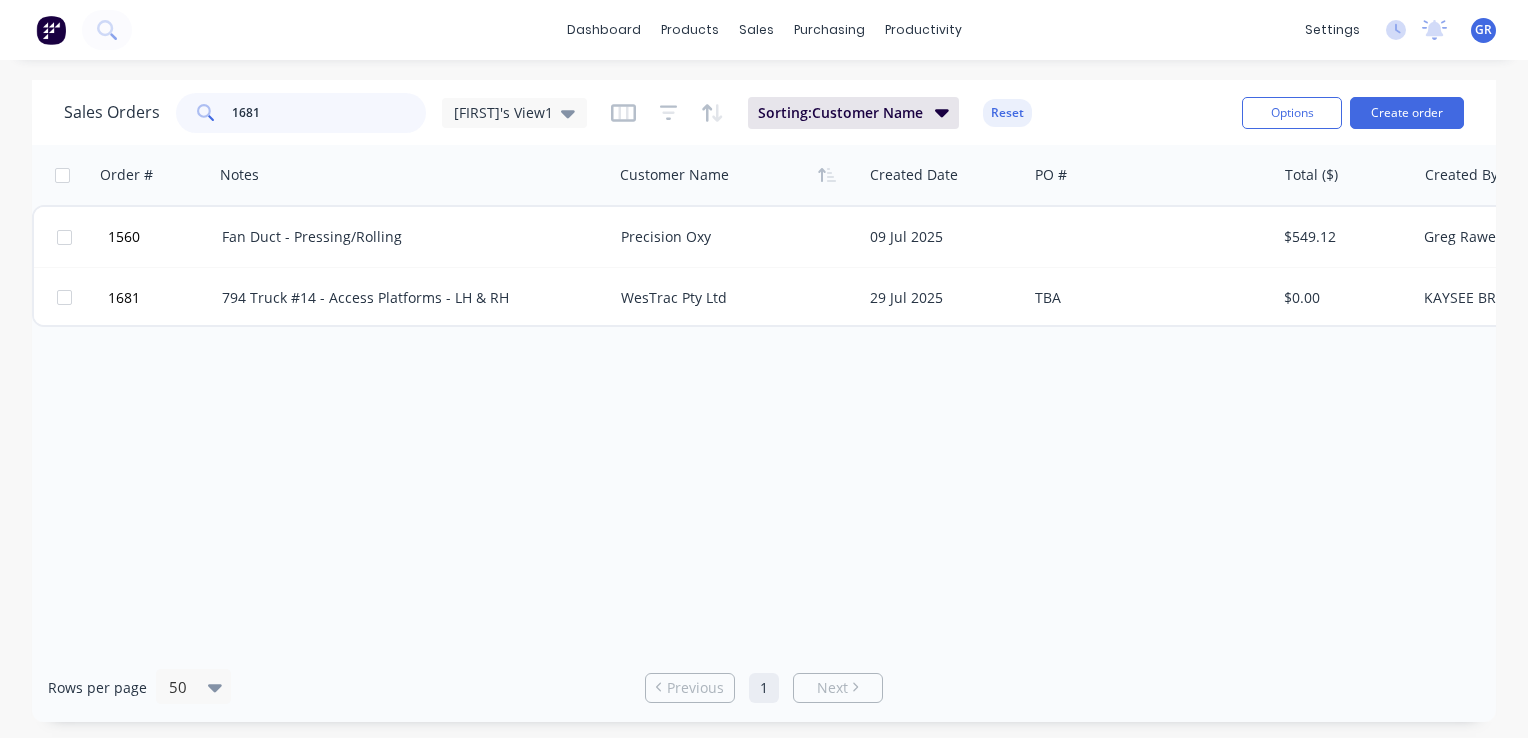 drag, startPoint x: 273, startPoint y: 110, endPoint x: 196, endPoint y: 106, distance: 77.10383 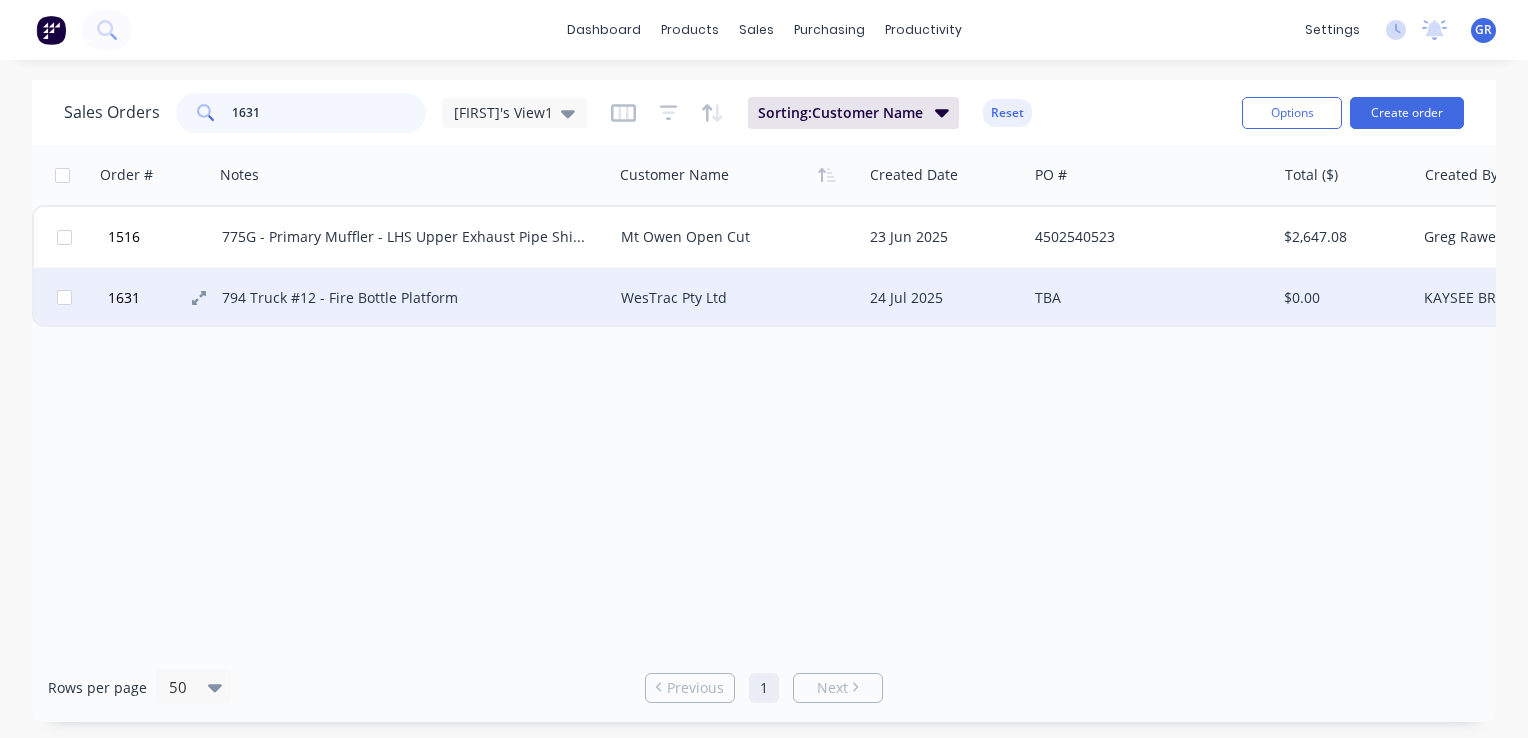 type on "1631" 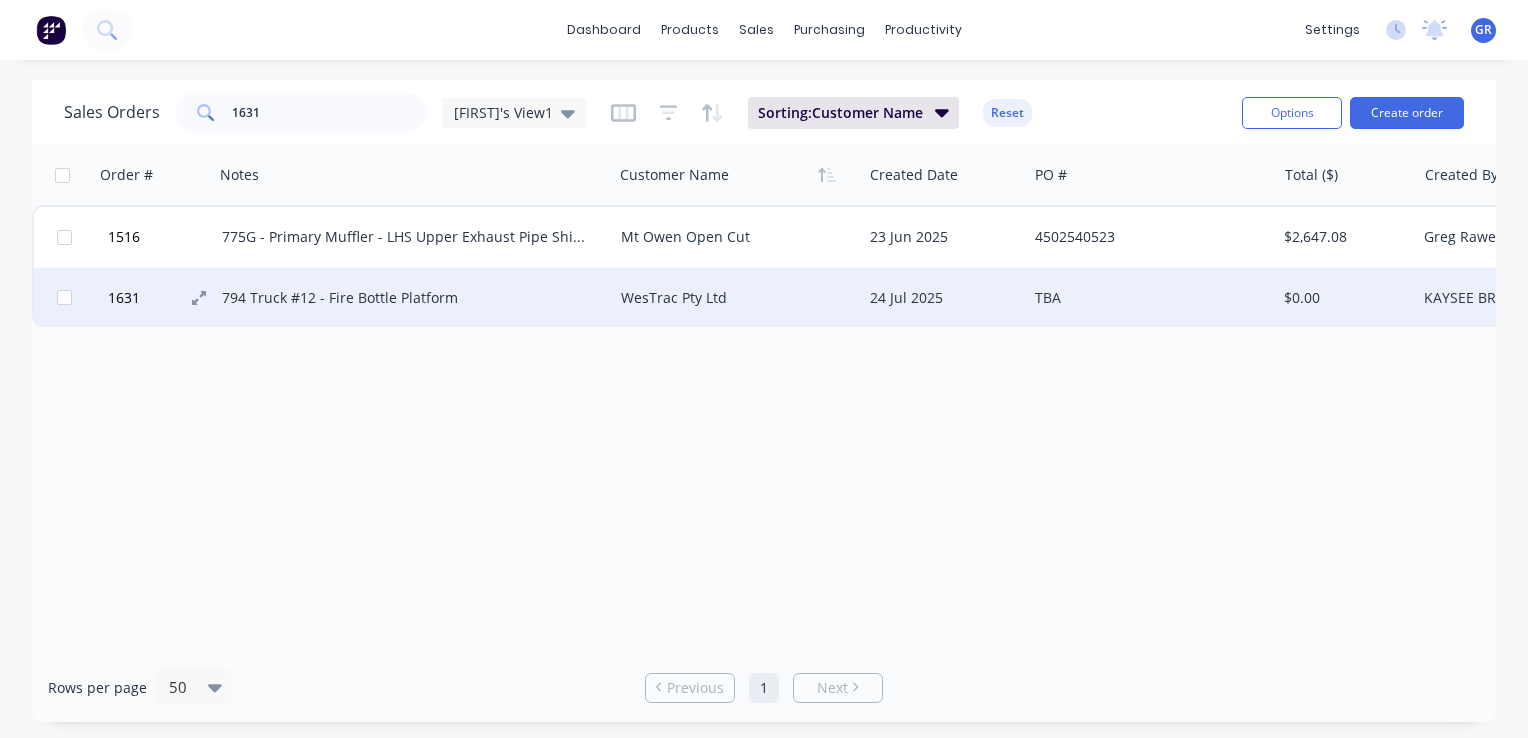click on "1631" at bounding box center (124, 298) 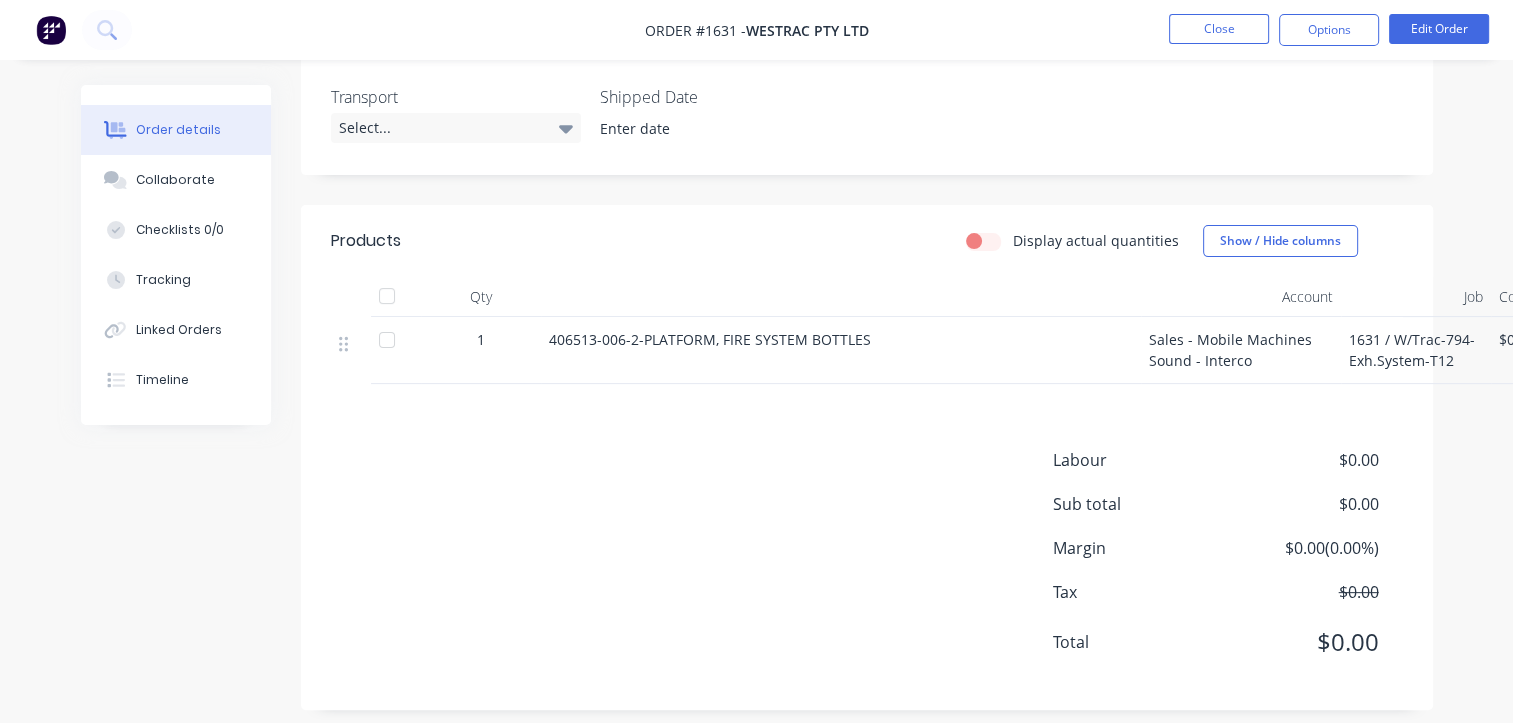 scroll, scrollTop: 545, scrollLeft: 0, axis: vertical 